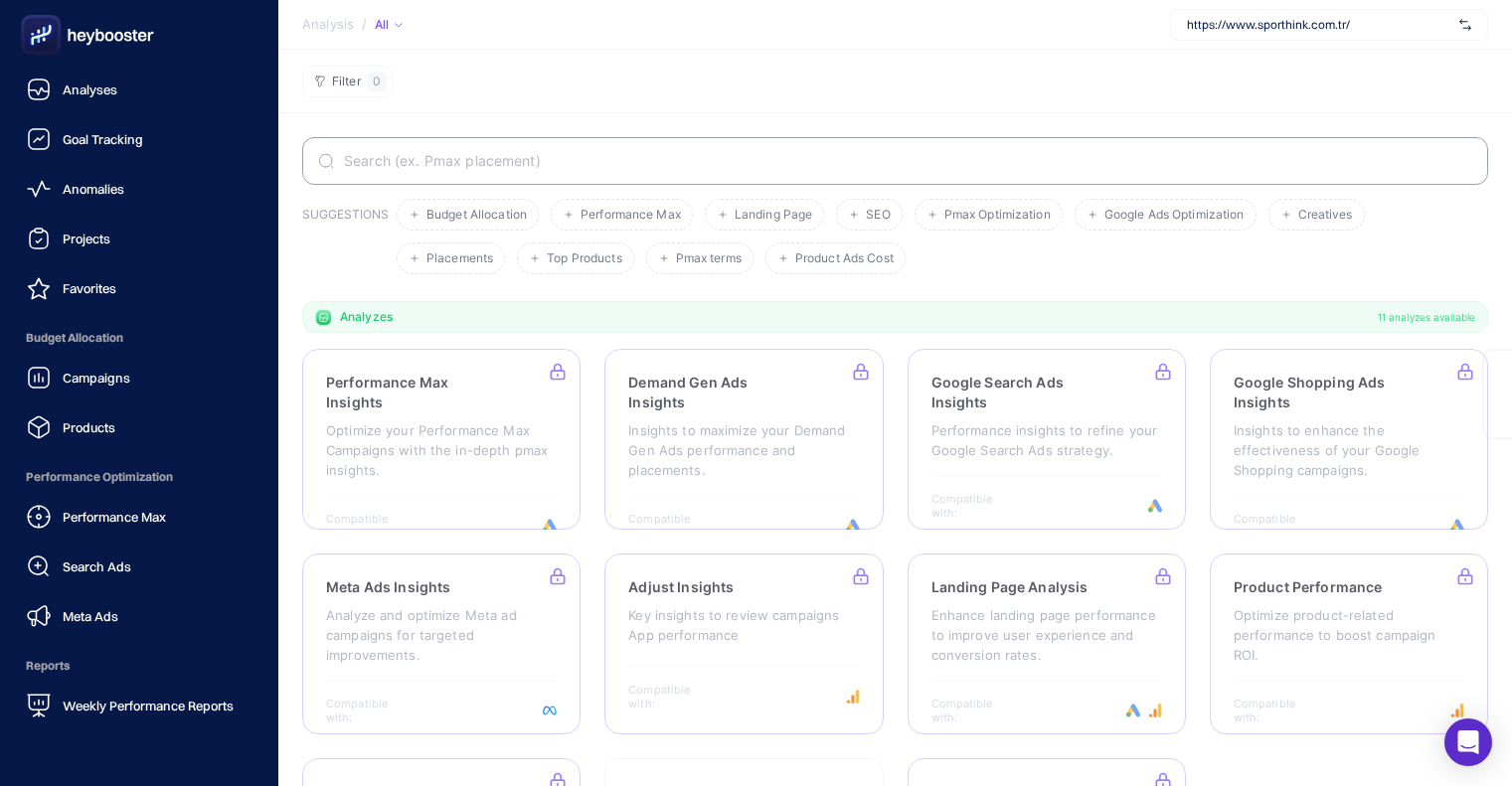 scroll, scrollTop: 0, scrollLeft: 0, axis: both 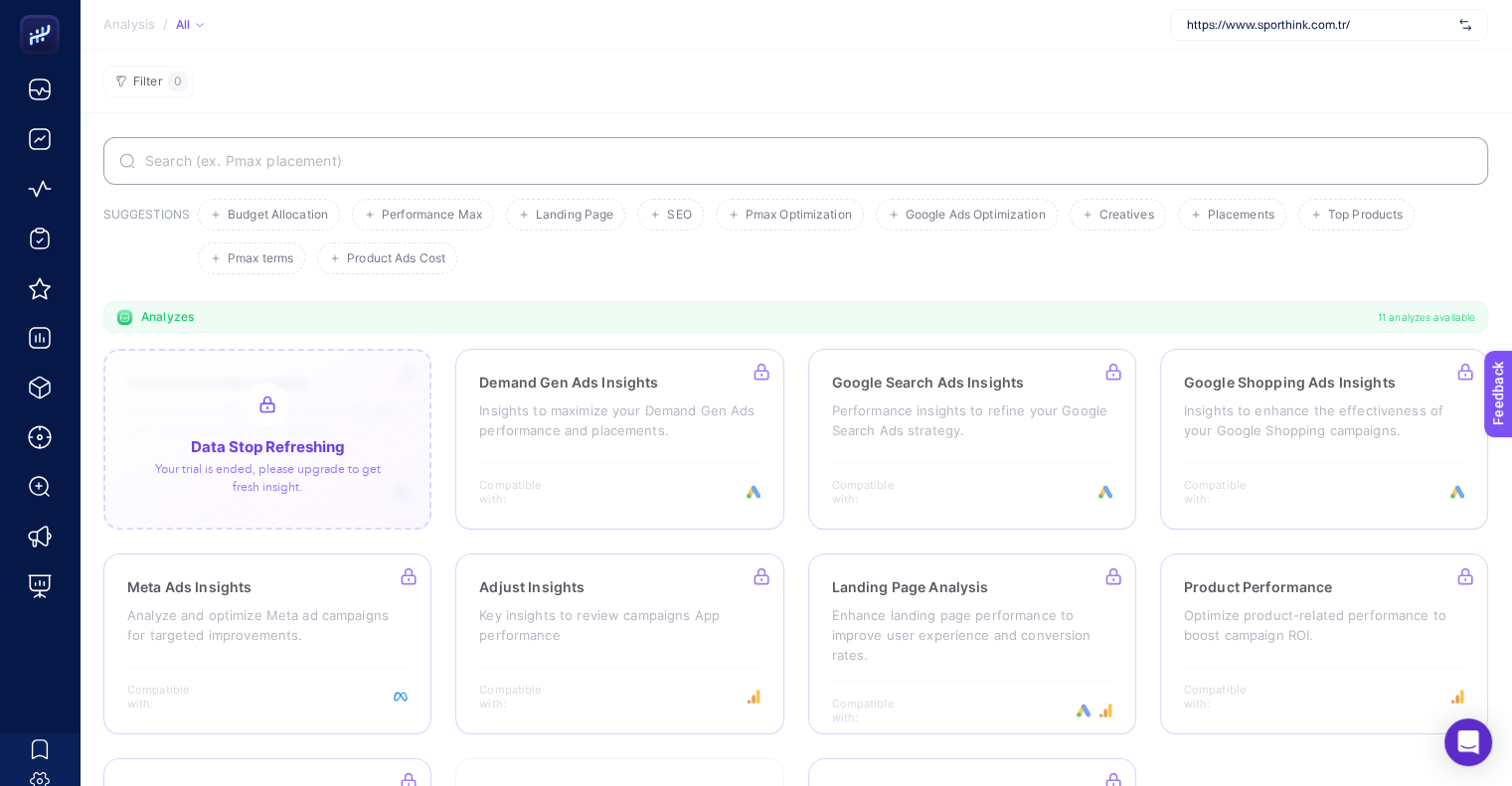 click at bounding box center [267, 439] 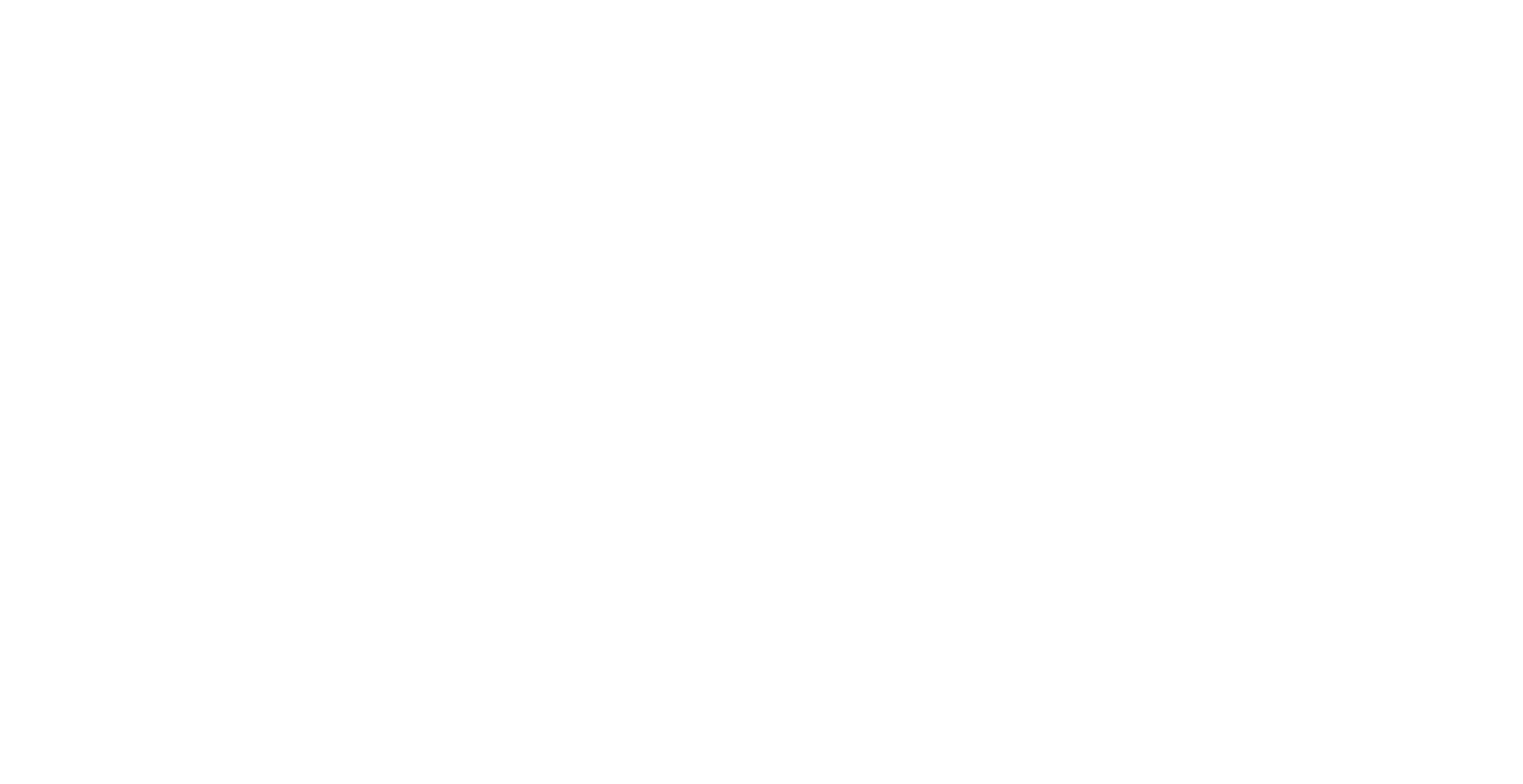 scroll, scrollTop: 0, scrollLeft: 0, axis: both 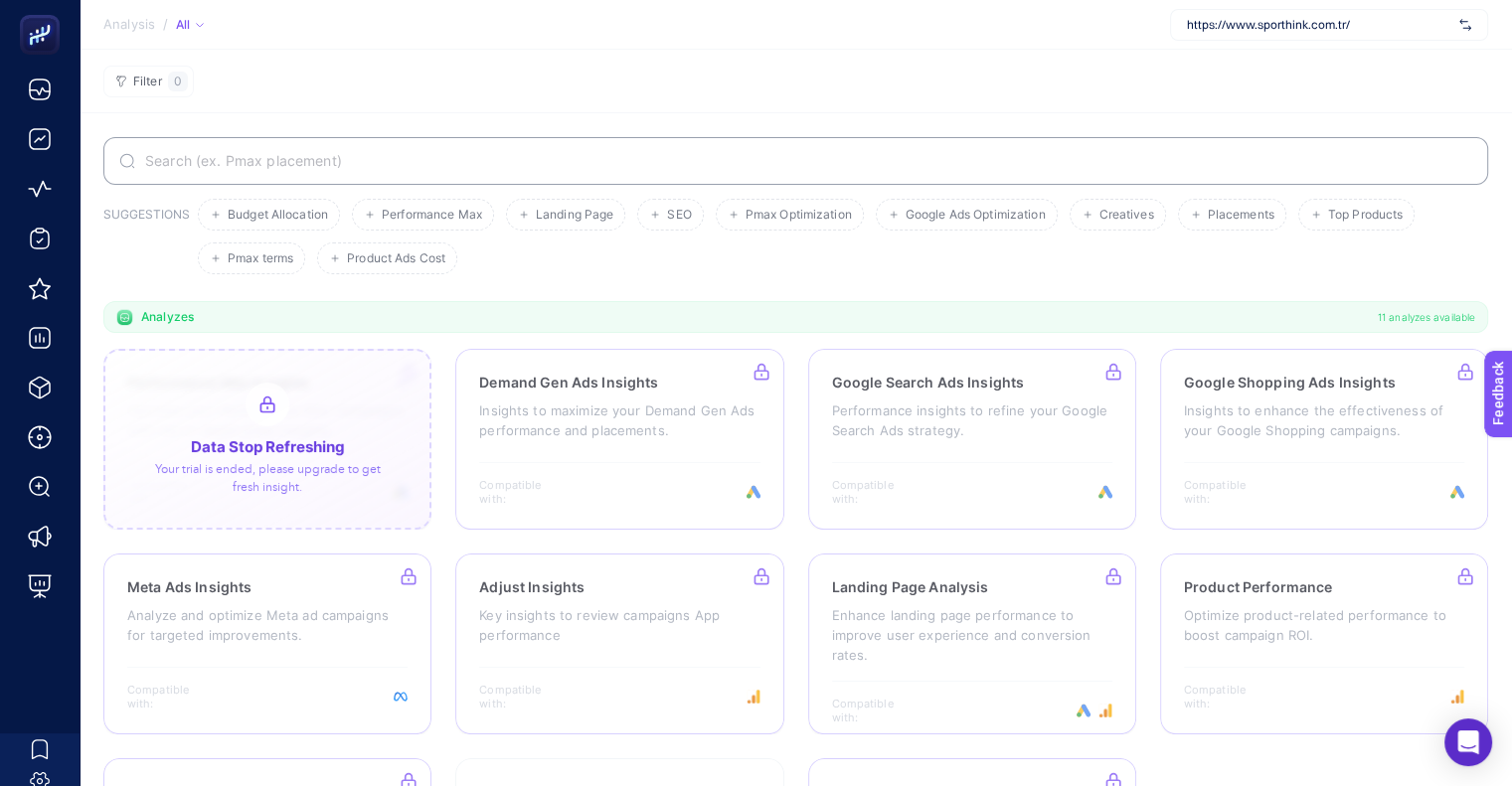 click at bounding box center (267, 439) 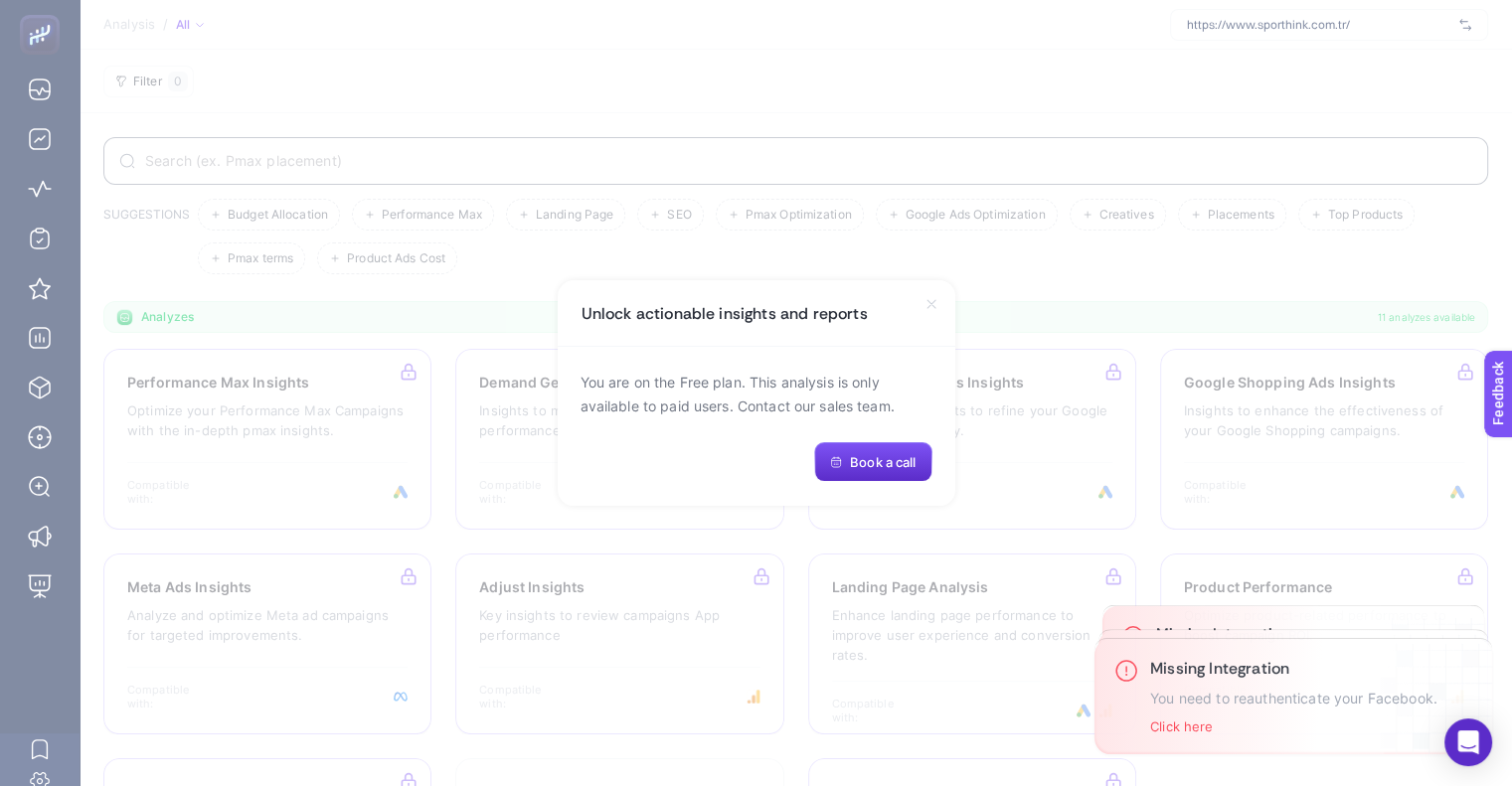 click 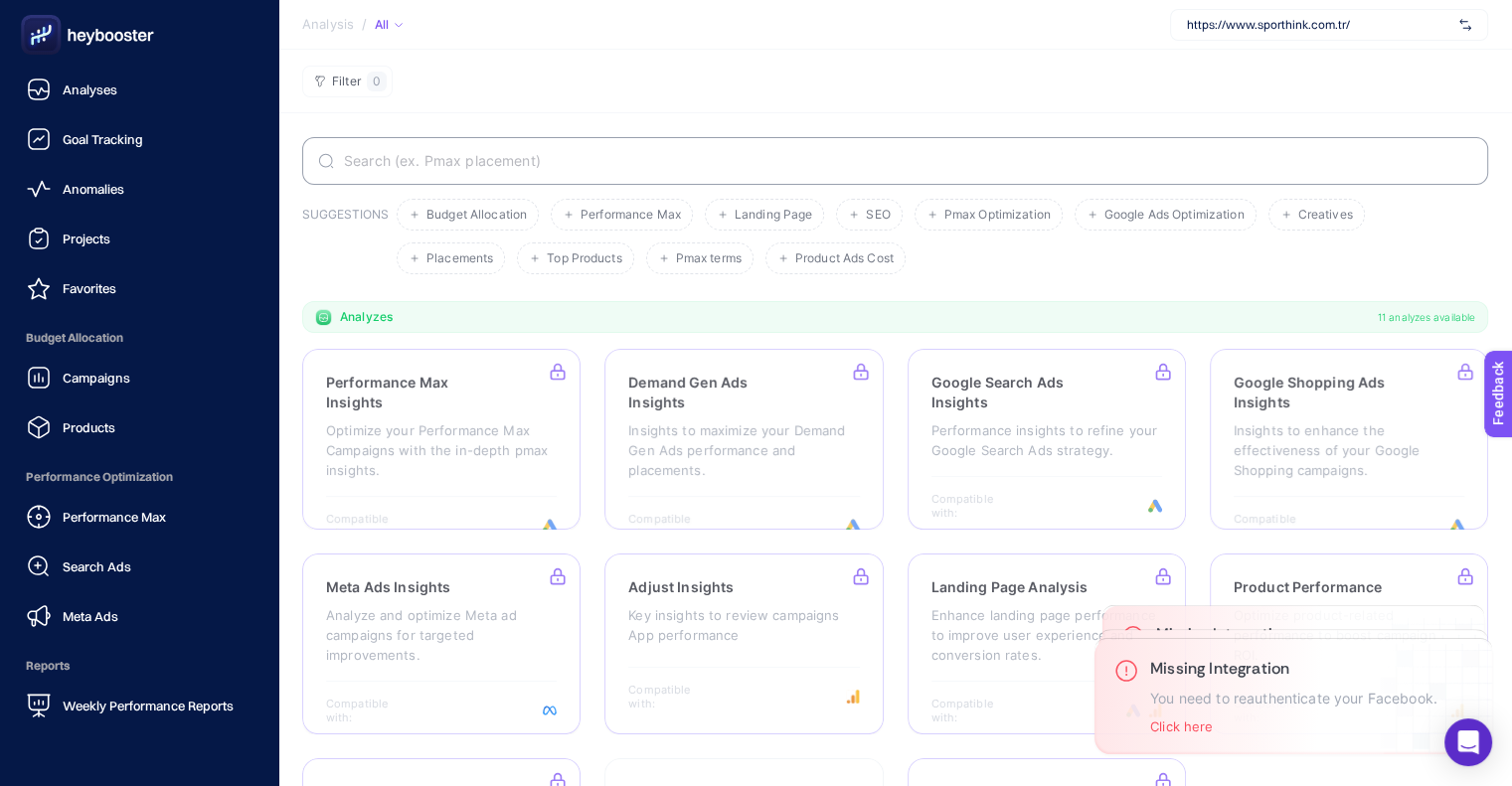 click on "Analyses Goal Tracking Anomalies Projects Favorites Budget Allocation Campaigns Products Performance Optimization Performance Max Search Ads Meta Ads Reports Weekly Performance Reports" at bounding box center (139, 397) 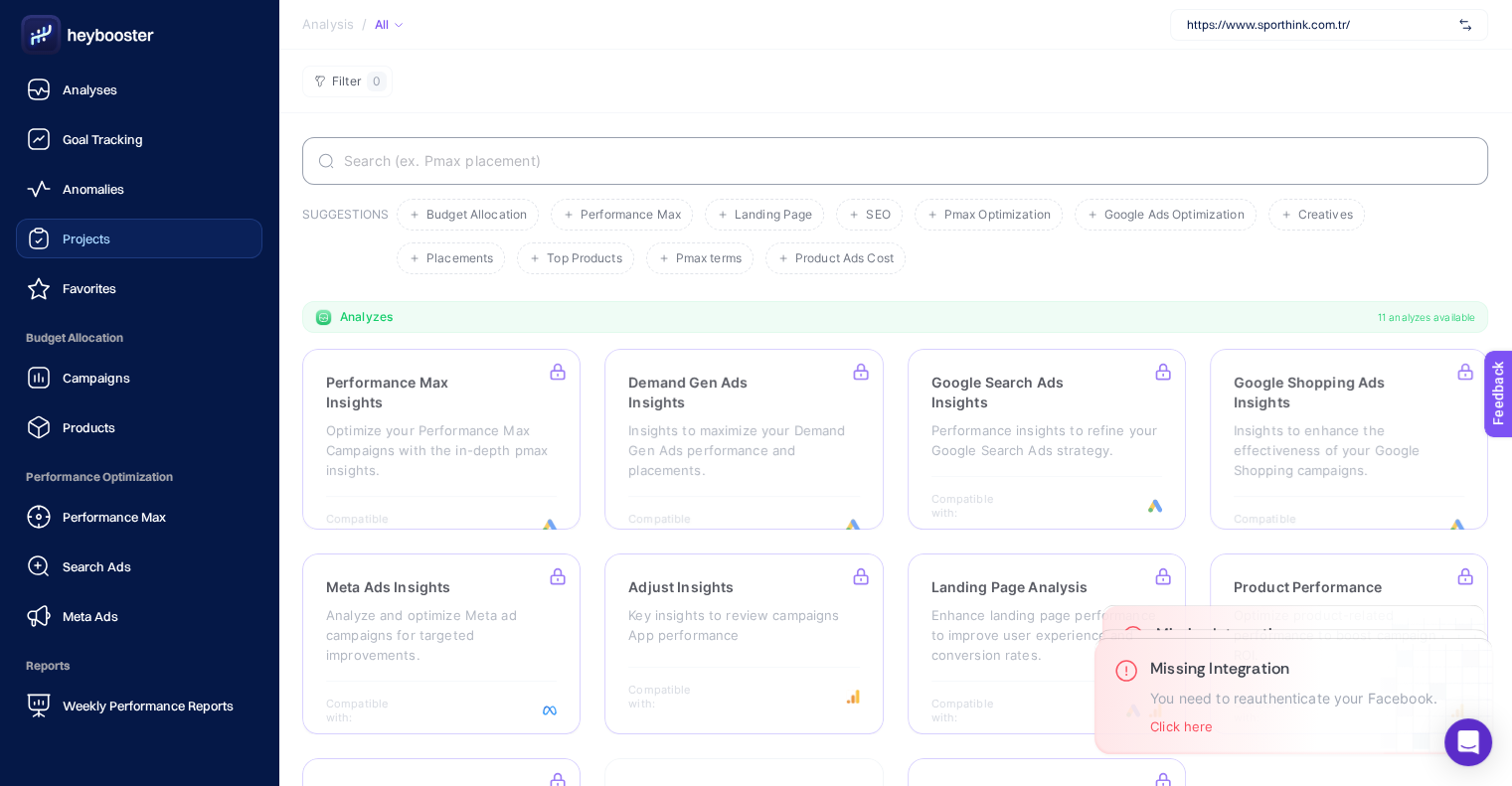 click on "Projects" at bounding box center [86, 238] 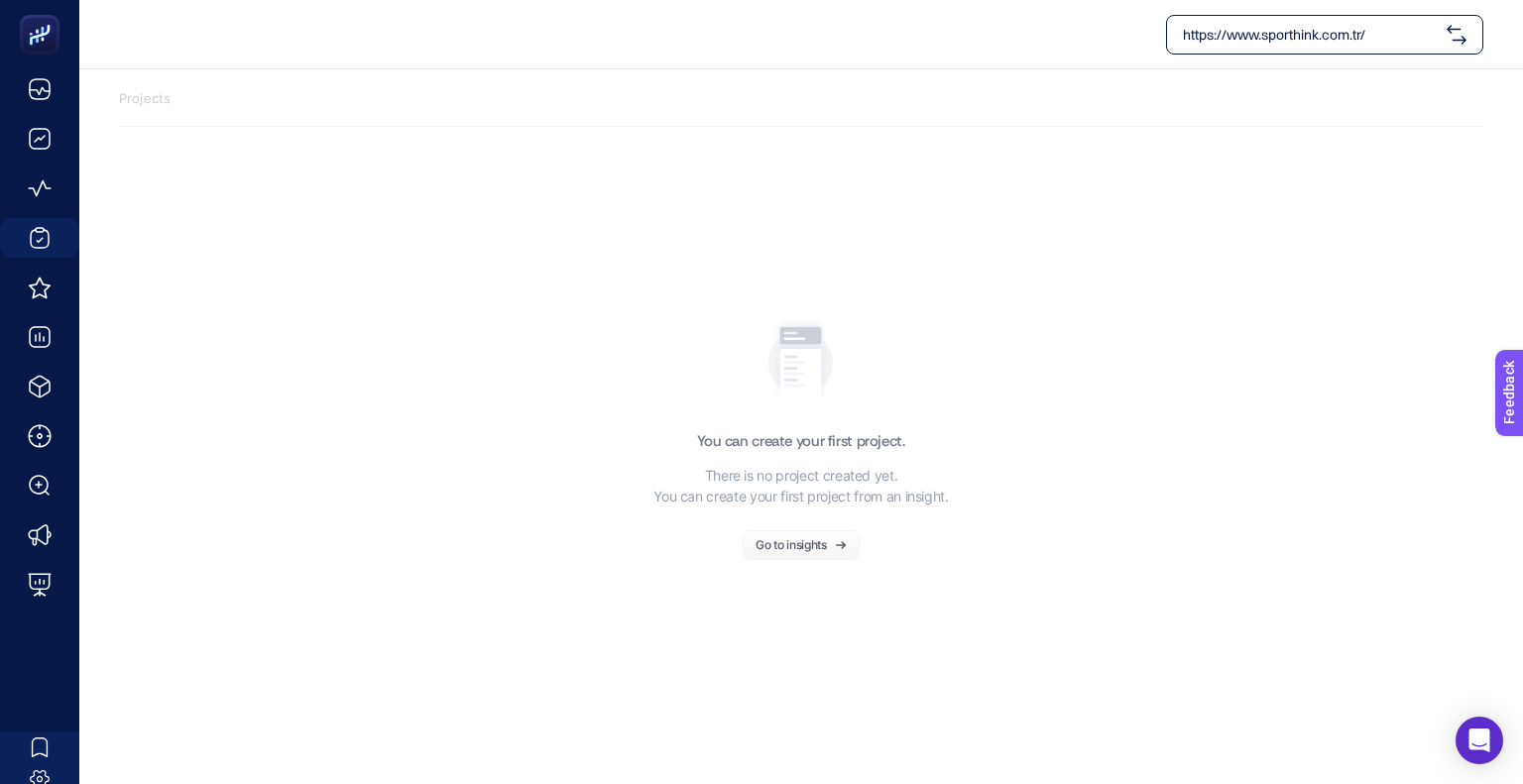 click on "Go to insights" at bounding box center [791, 545] 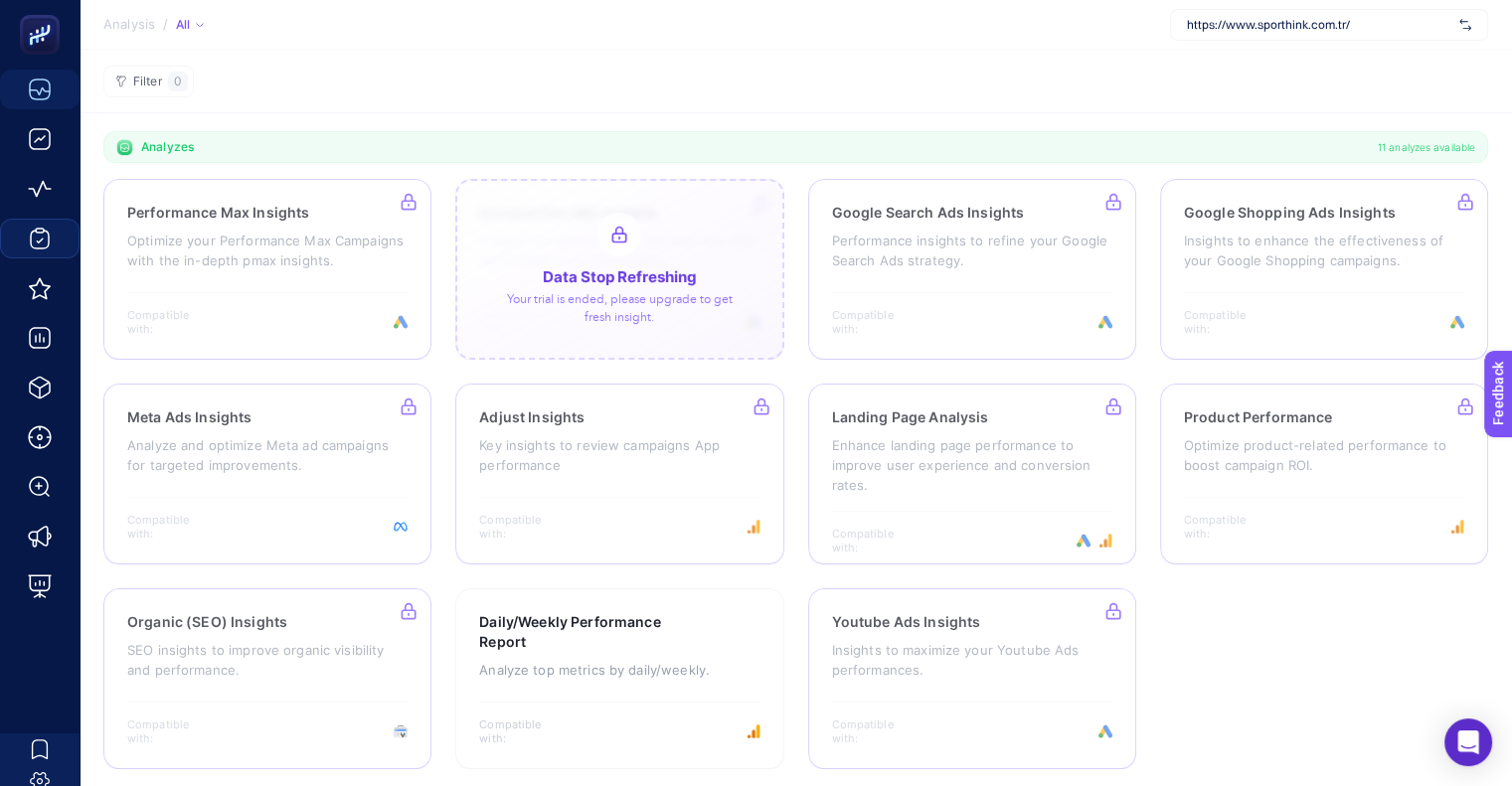 scroll, scrollTop: 176, scrollLeft: 0, axis: vertical 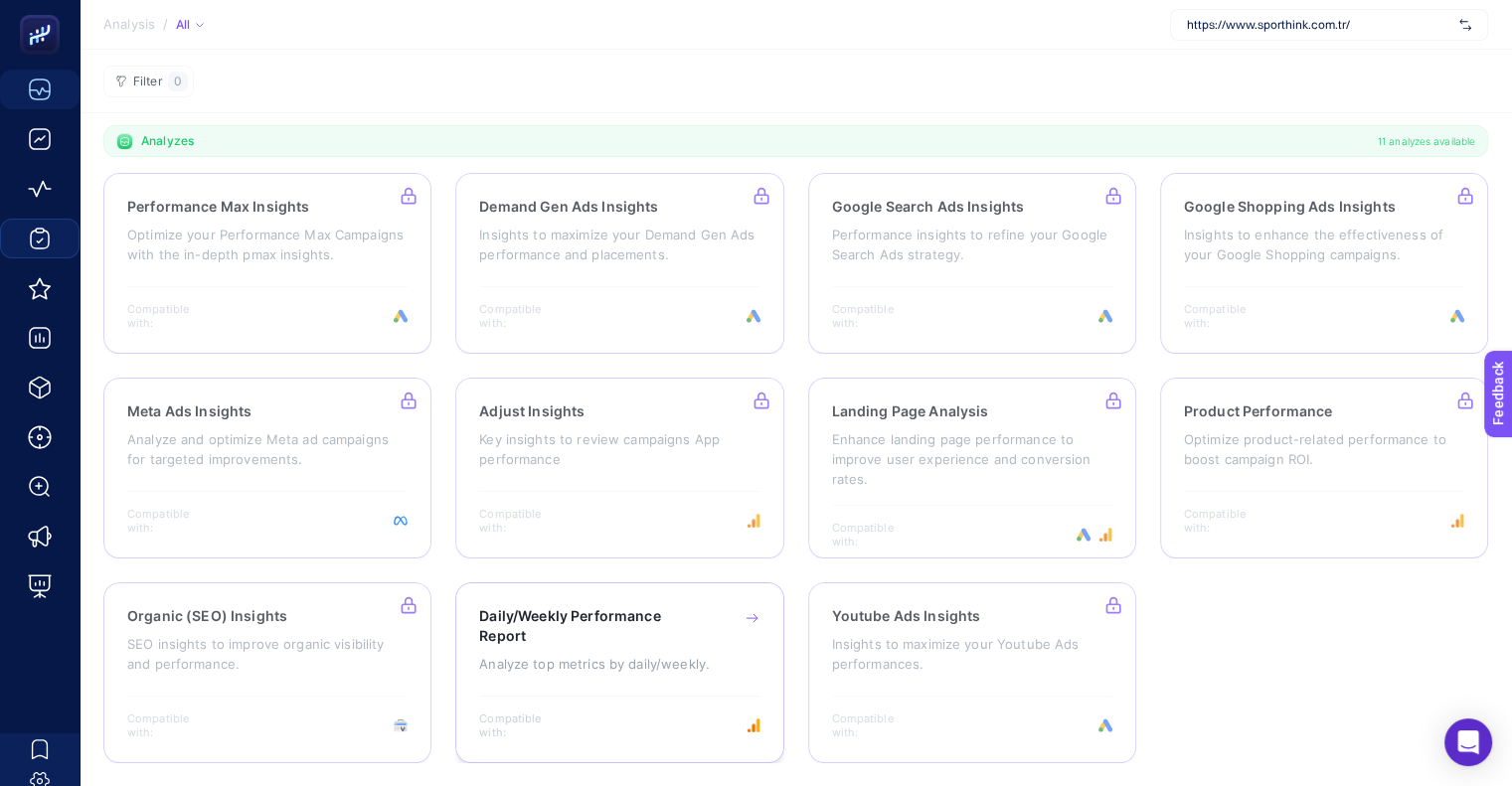 click on "Daily/Weekly Performance Report Analyze top metrics by daily/weekly." at bounding box center (619, 649) 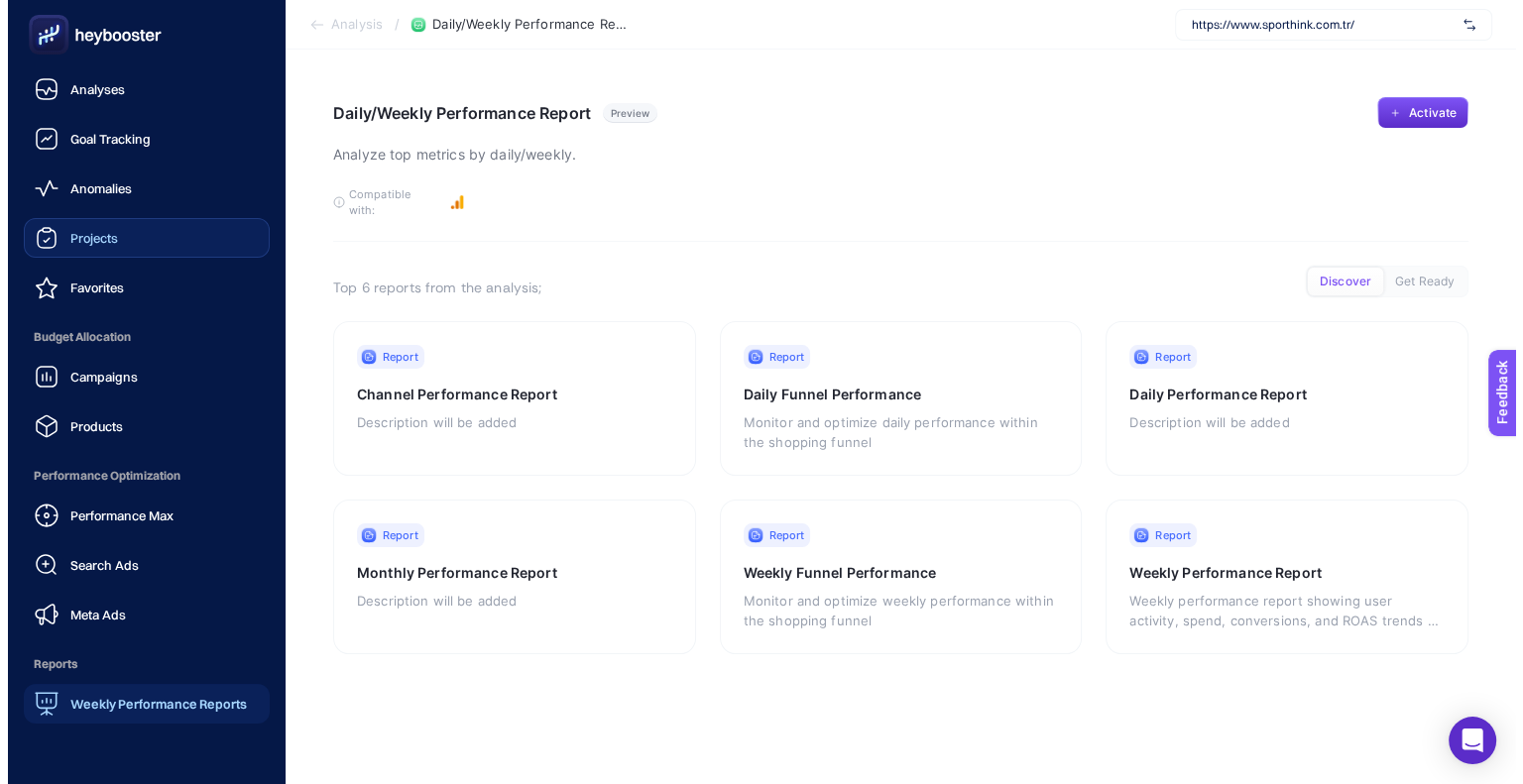 scroll, scrollTop: 0, scrollLeft: 0, axis: both 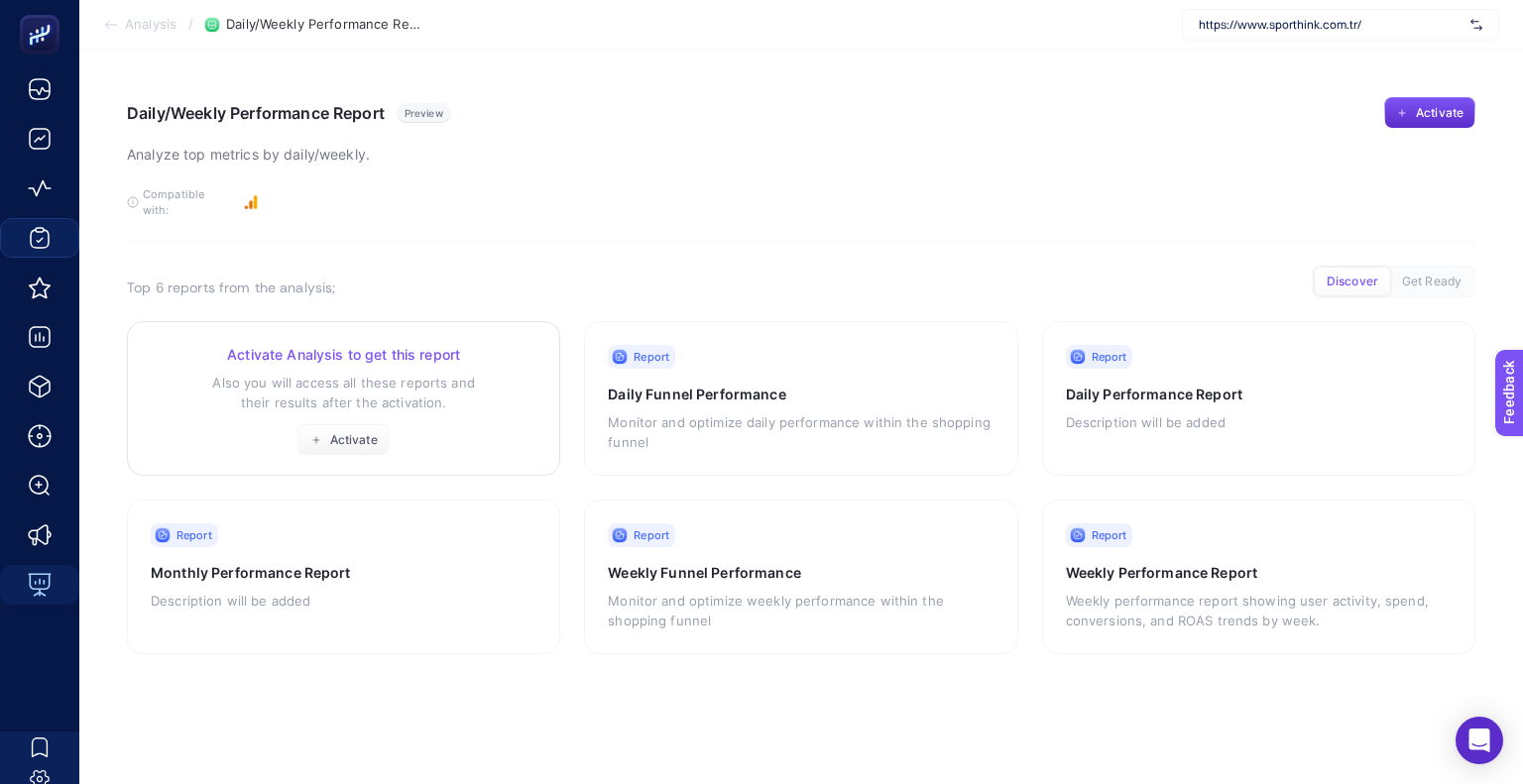 click on "Also you will access all these reports and   their results after the activation." at bounding box center [343, 392] 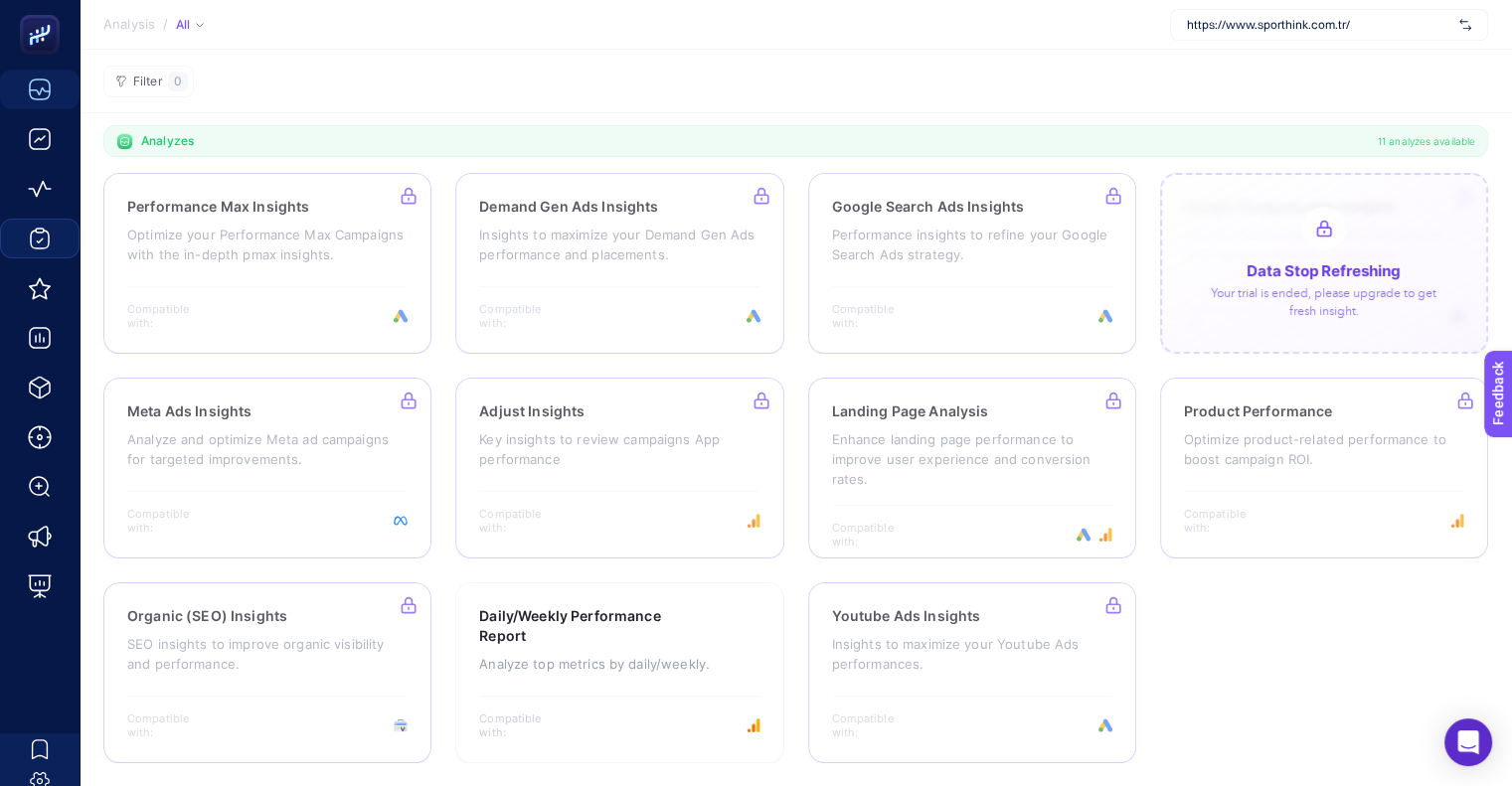 scroll, scrollTop: 0, scrollLeft: 0, axis: both 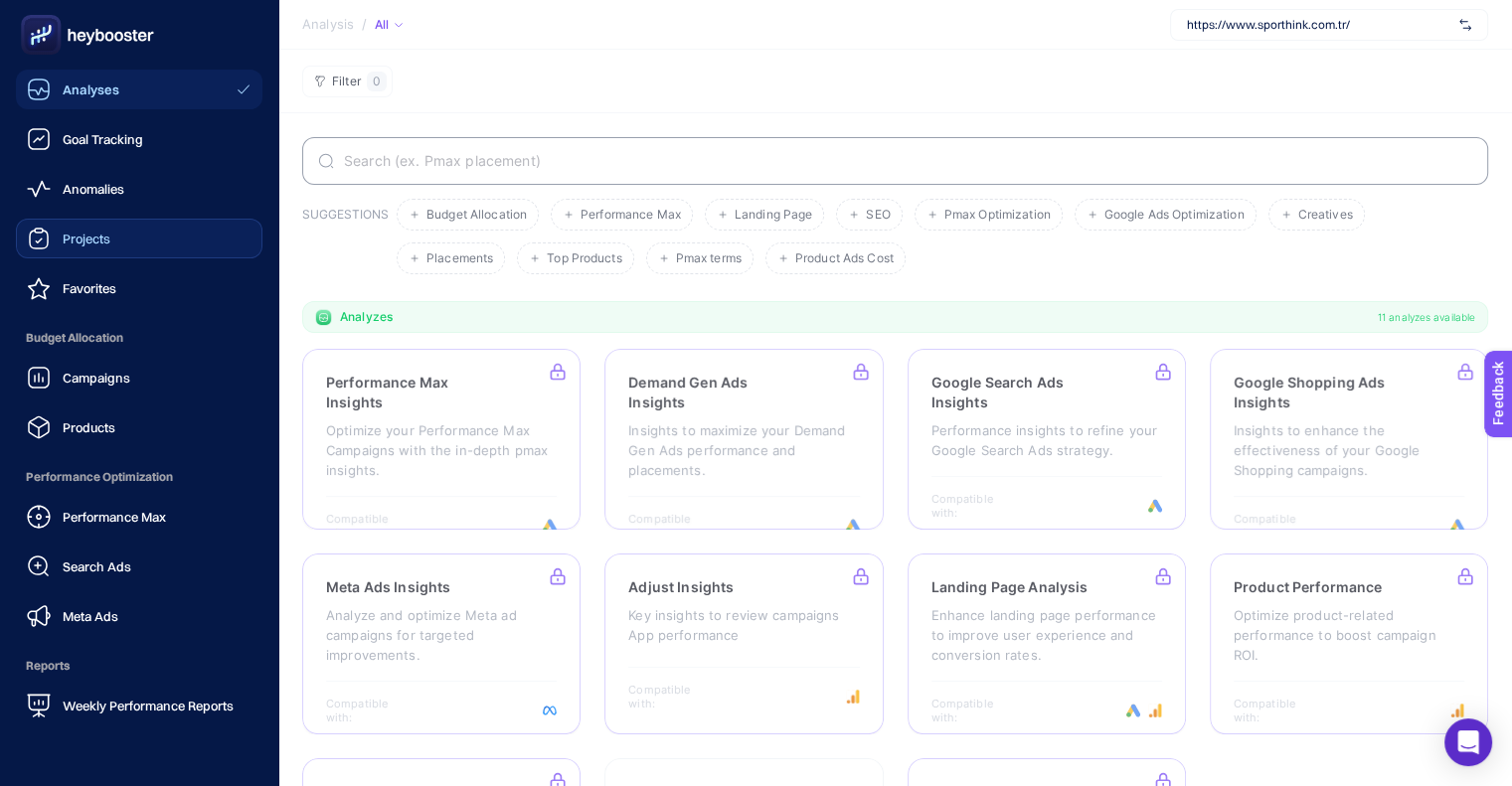 click 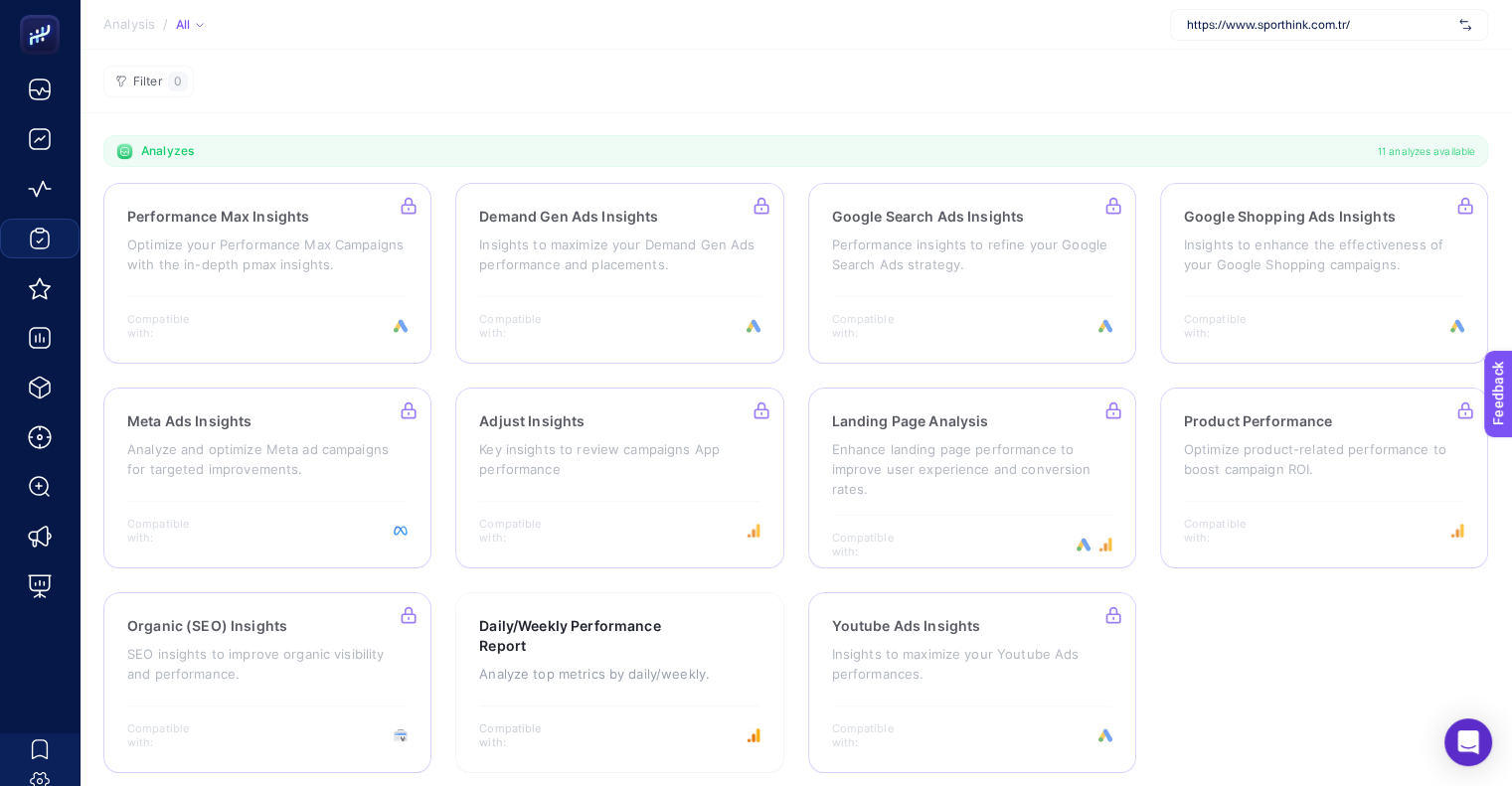 scroll, scrollTop: 176, scrollLeft: 0, axis: vertical 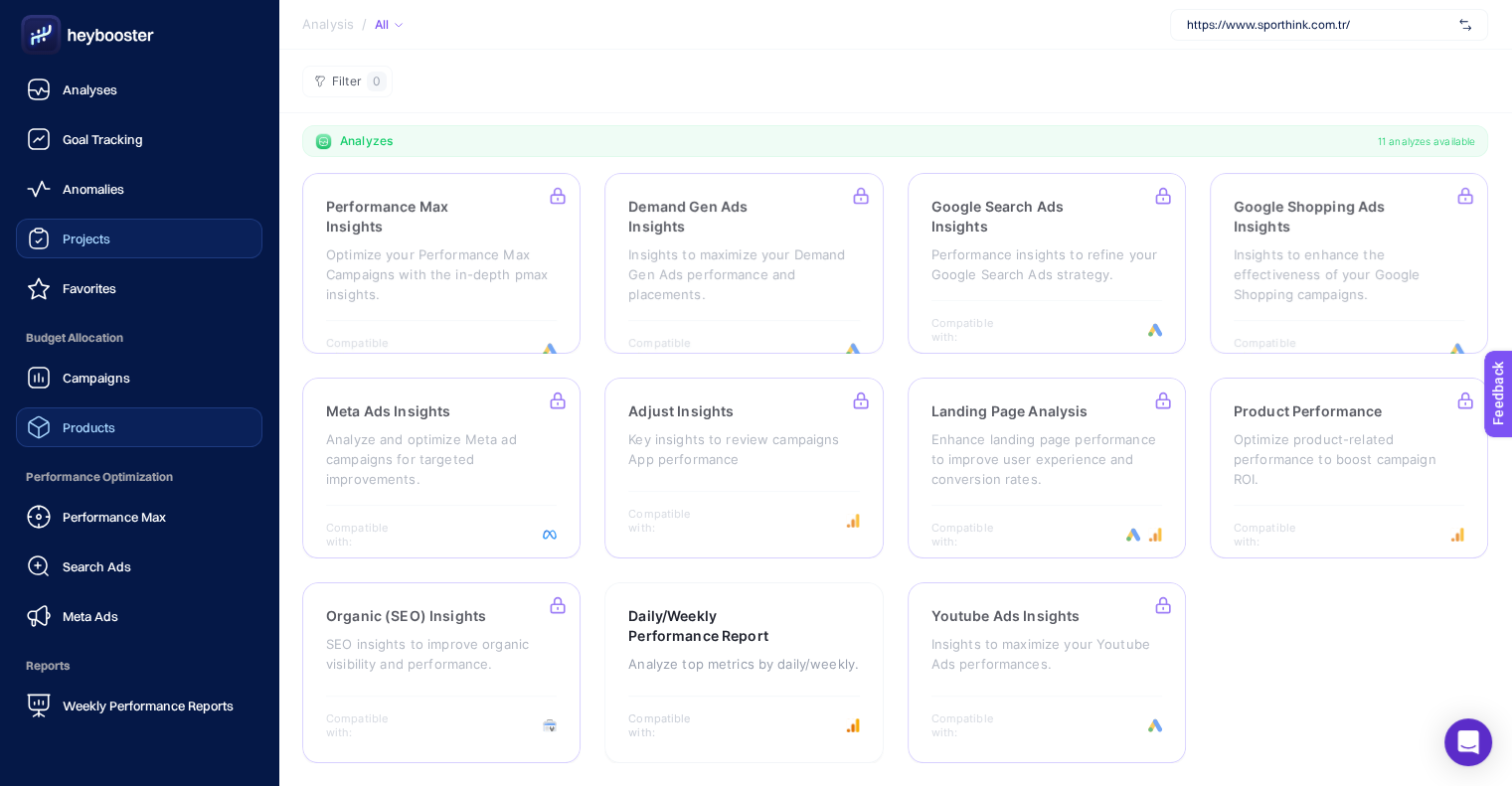 click on "Products" at bounding box center (71, 427) 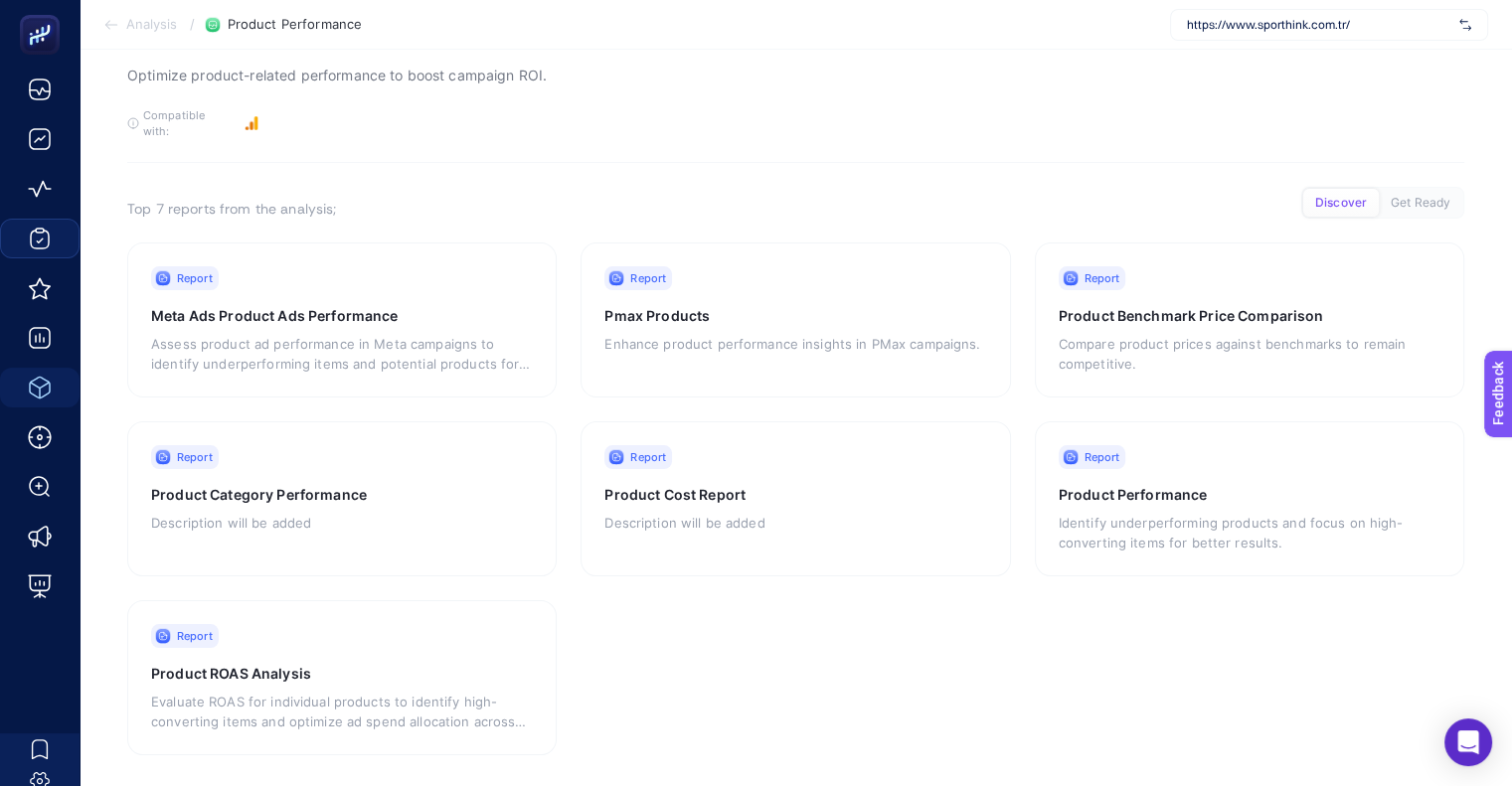 scroll, scrollTop: 0, scrollLeft: 0, axis: both 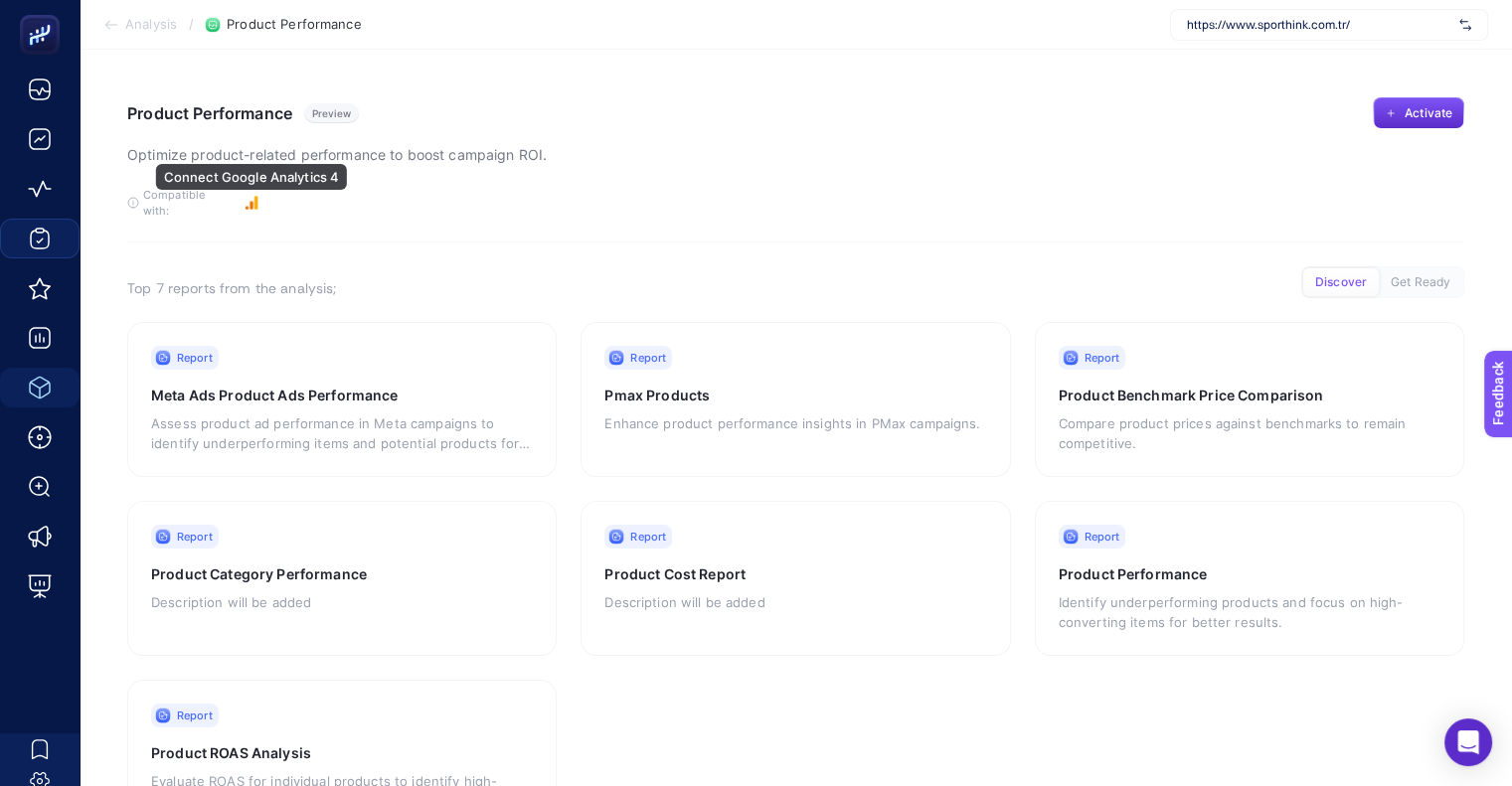 click 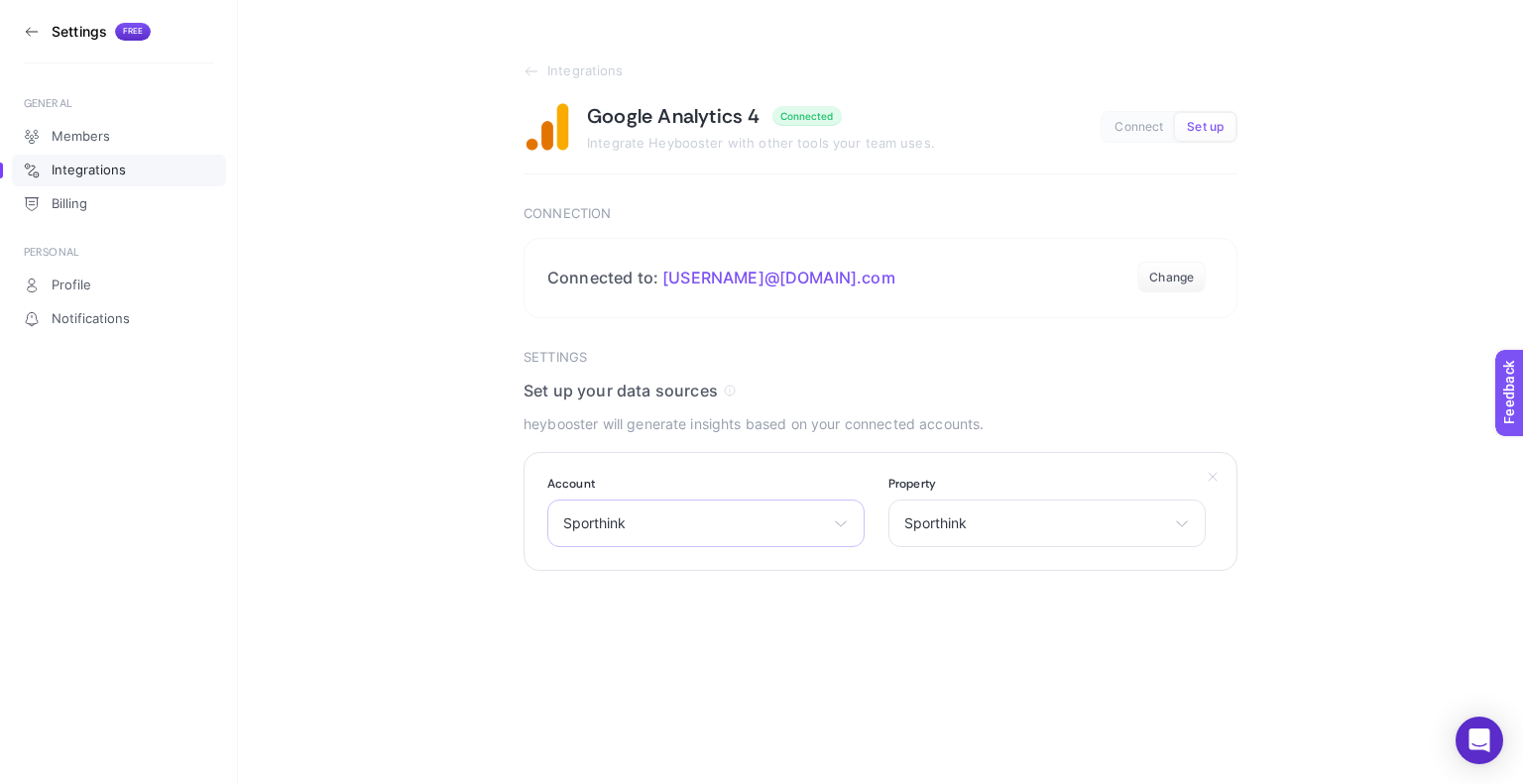 click on "Sporthink Sporthink" at bounding box center (706, 523) 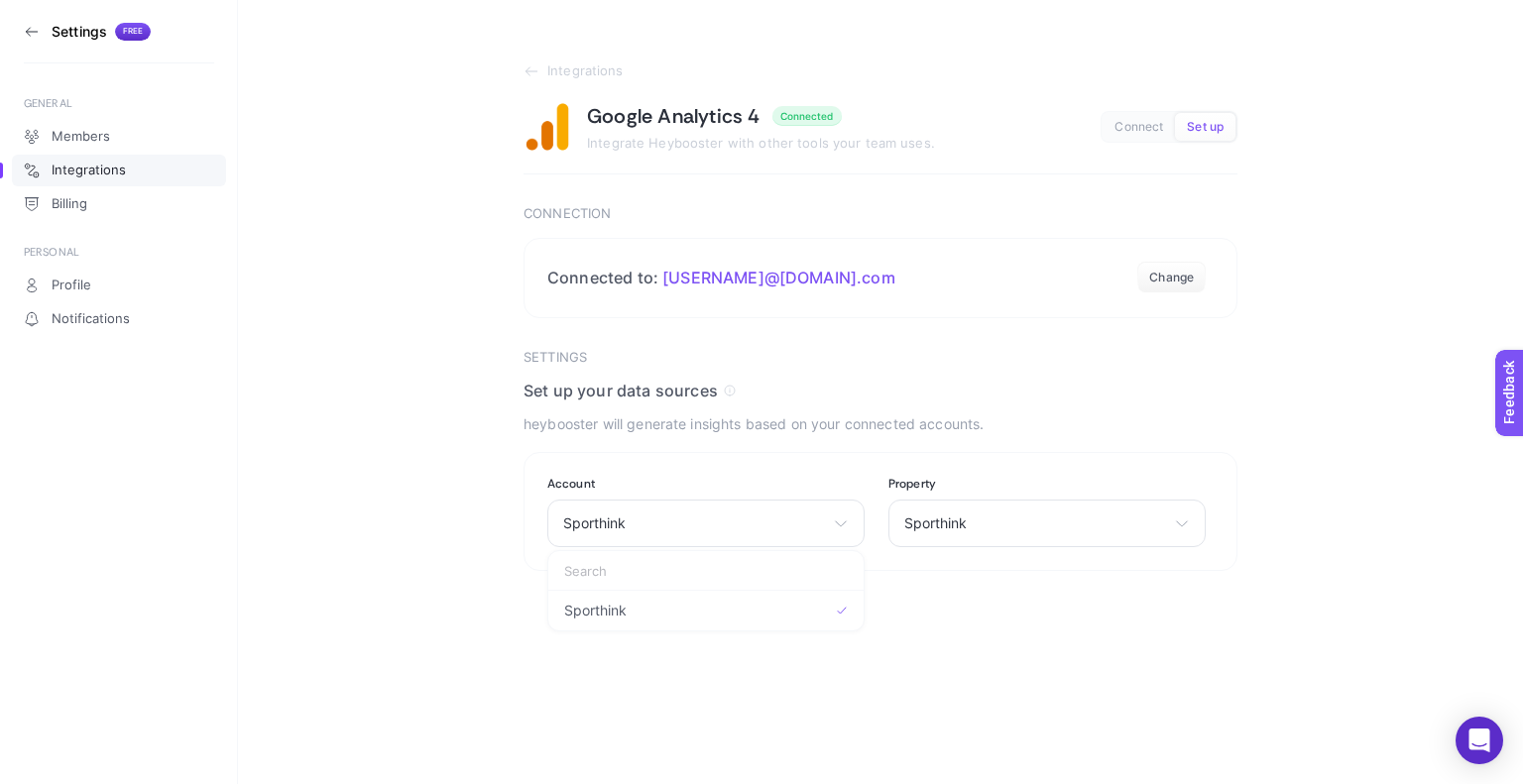 click on "Integrations  Google Analytics 4  Connected   Integrate Heybooster with other tools your team uses.  Connect Set up  Connection  Connected to:   mert.gulseren@sporthink.com.tr  Change  Settings  Set up your data sources   heybooster will generate insights based on your connected accounts.  Account  Sporthink Sporthink Property  Sporthink Sporthink" at bounding box center (880, 285) 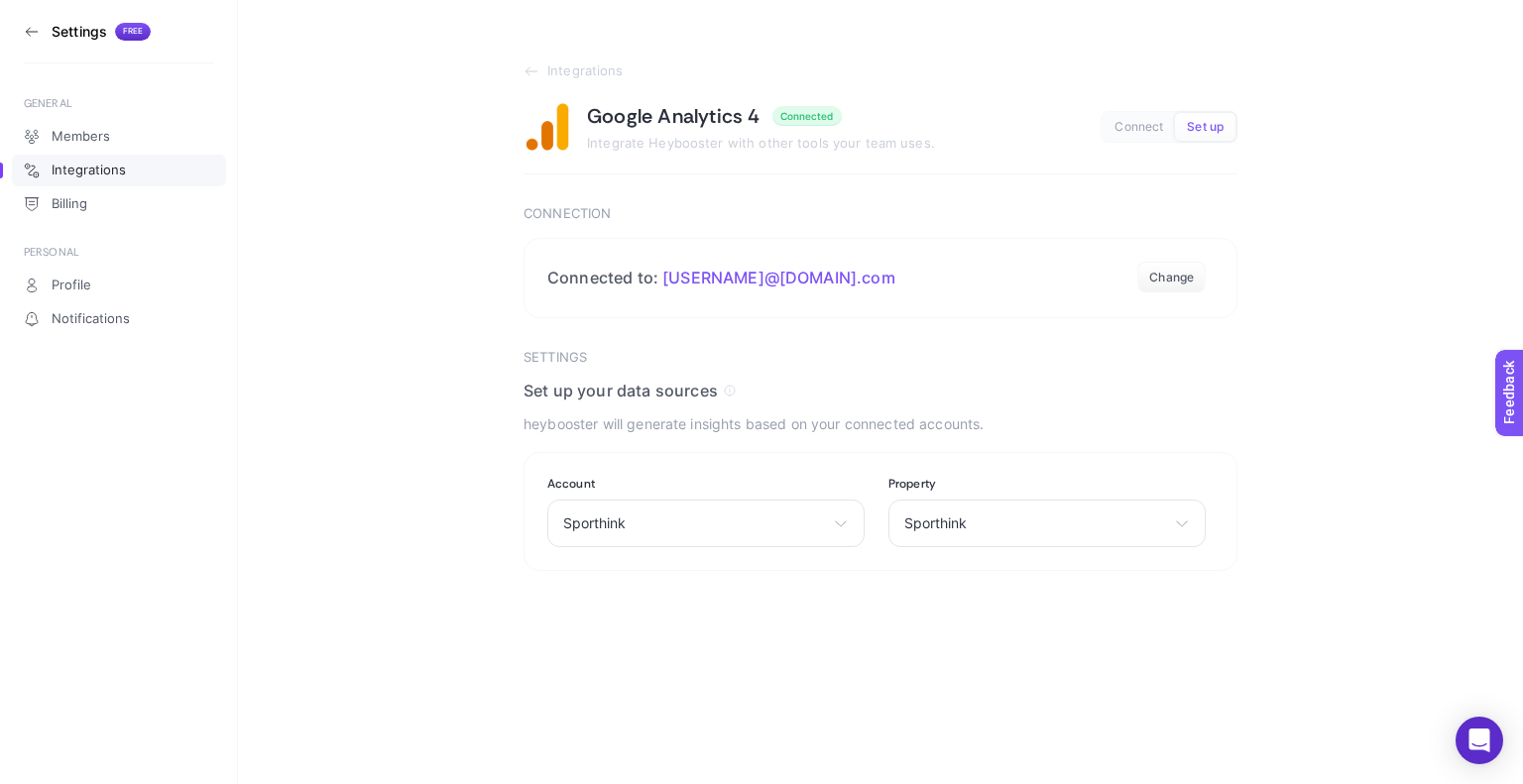 click on "Integrations" 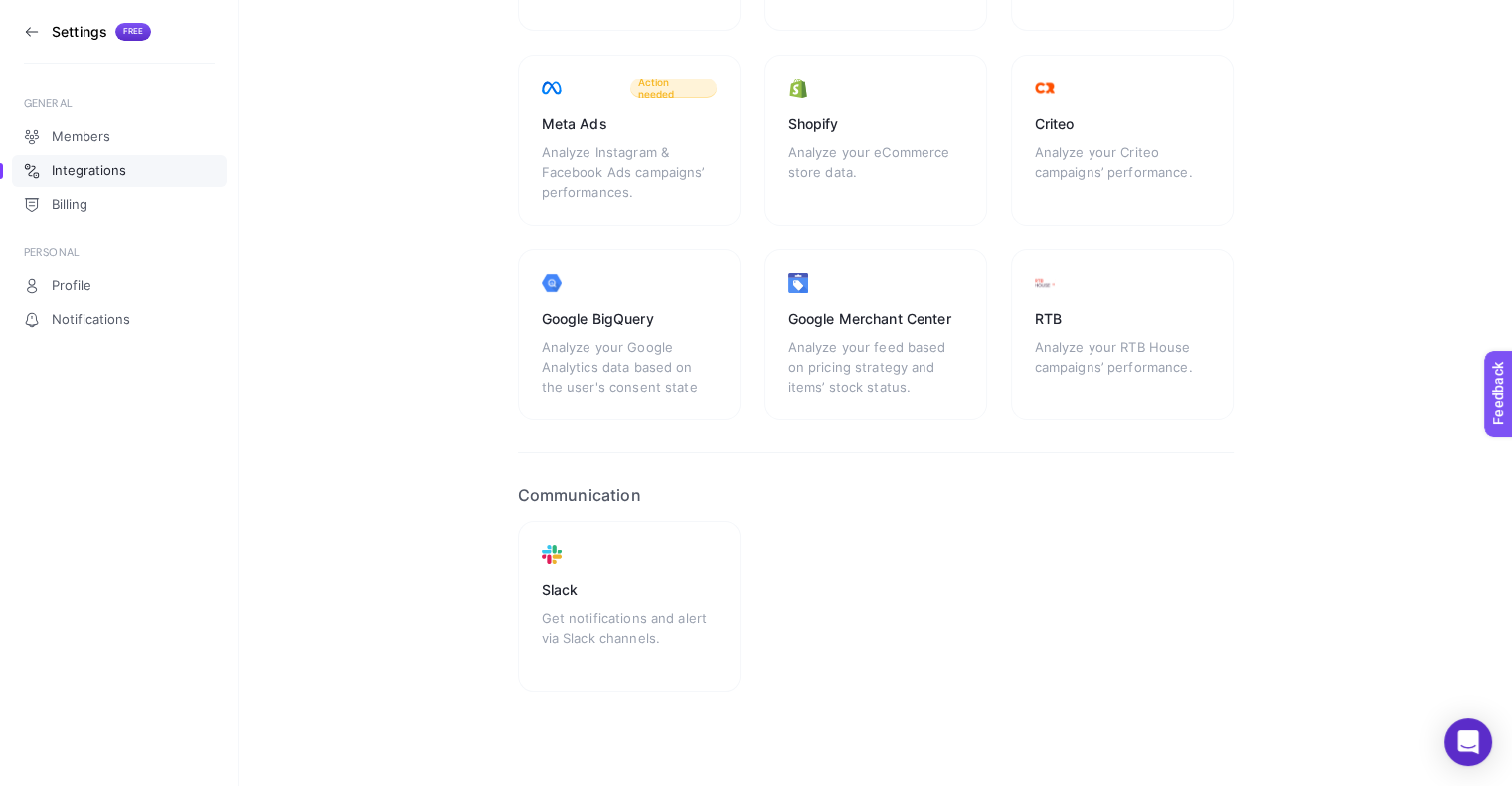 scroll, scrollTop: 0, scrollLeft: 0, axis: both 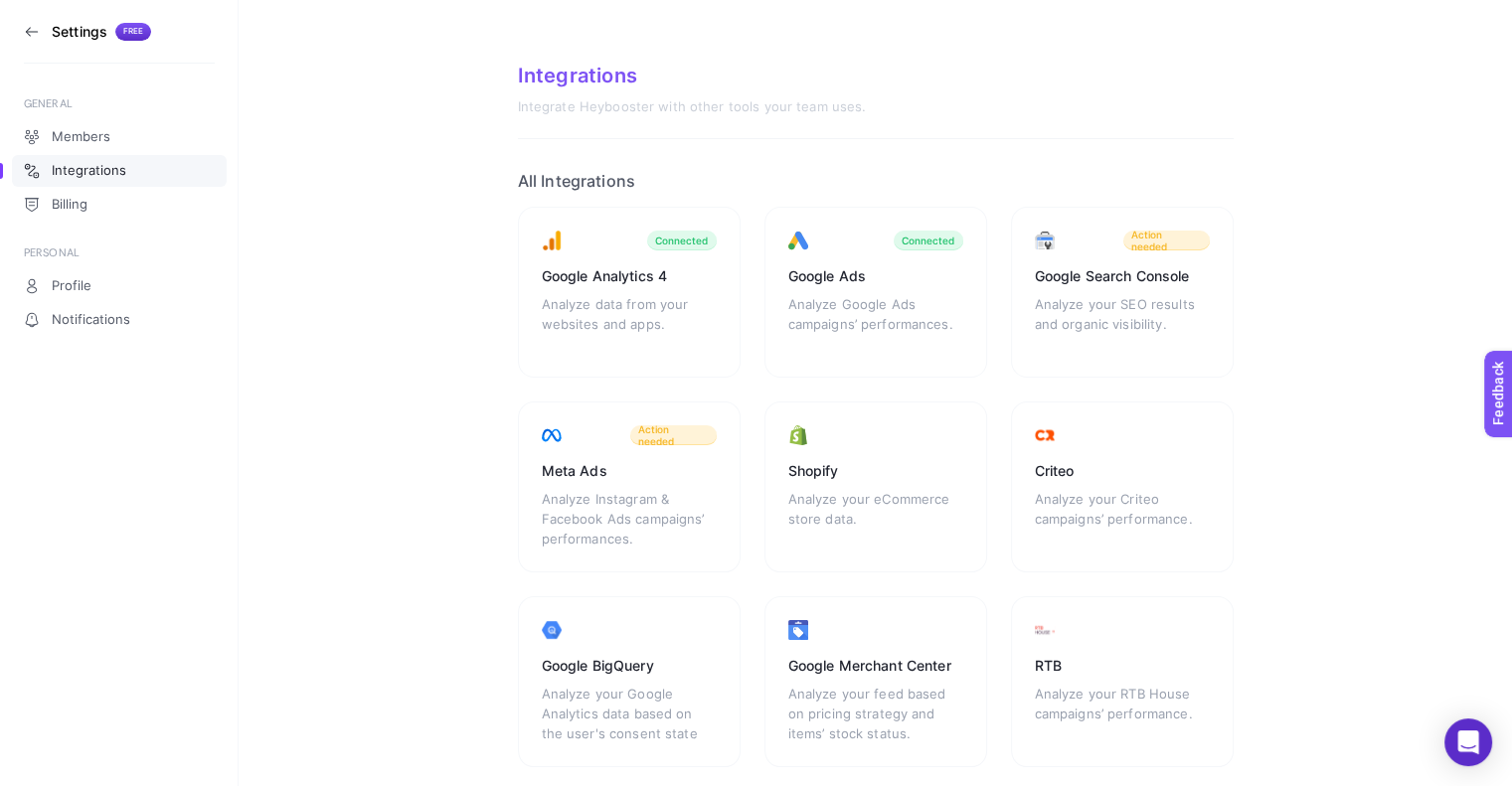 click 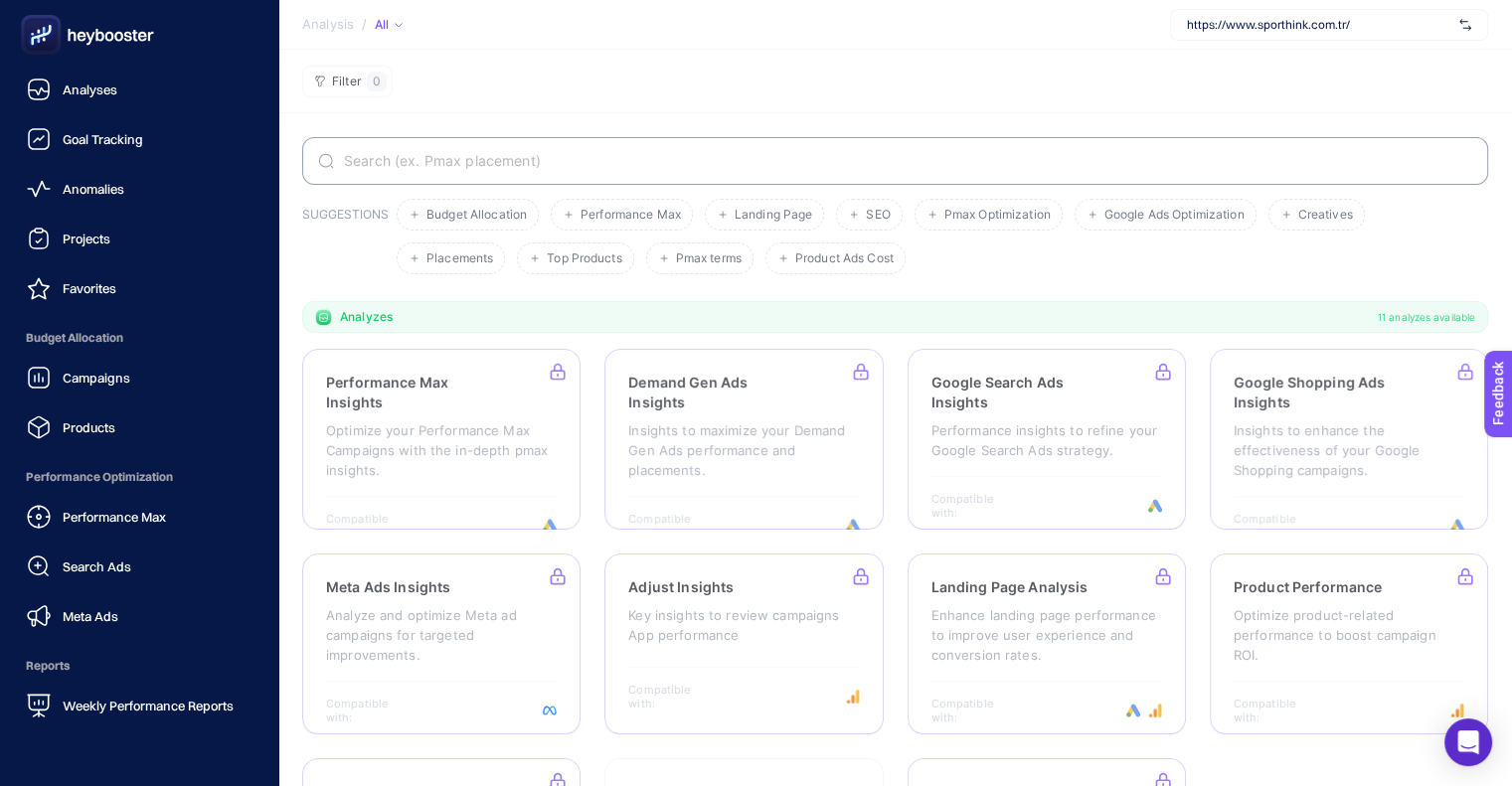 scroll, scrollTop: 176, scrollLeft: 0, axis: vertical 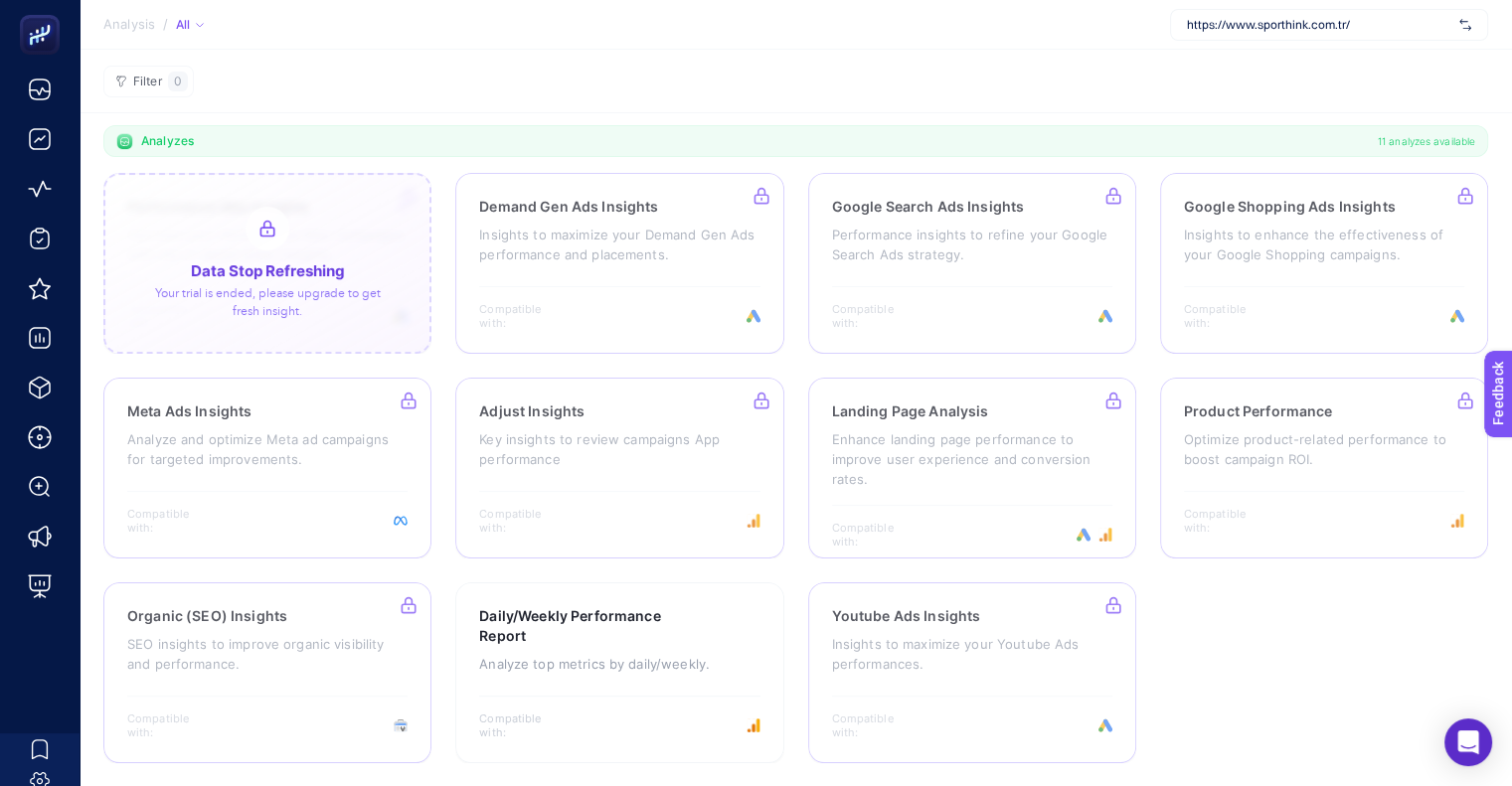 click at bounding box center [267, 263] 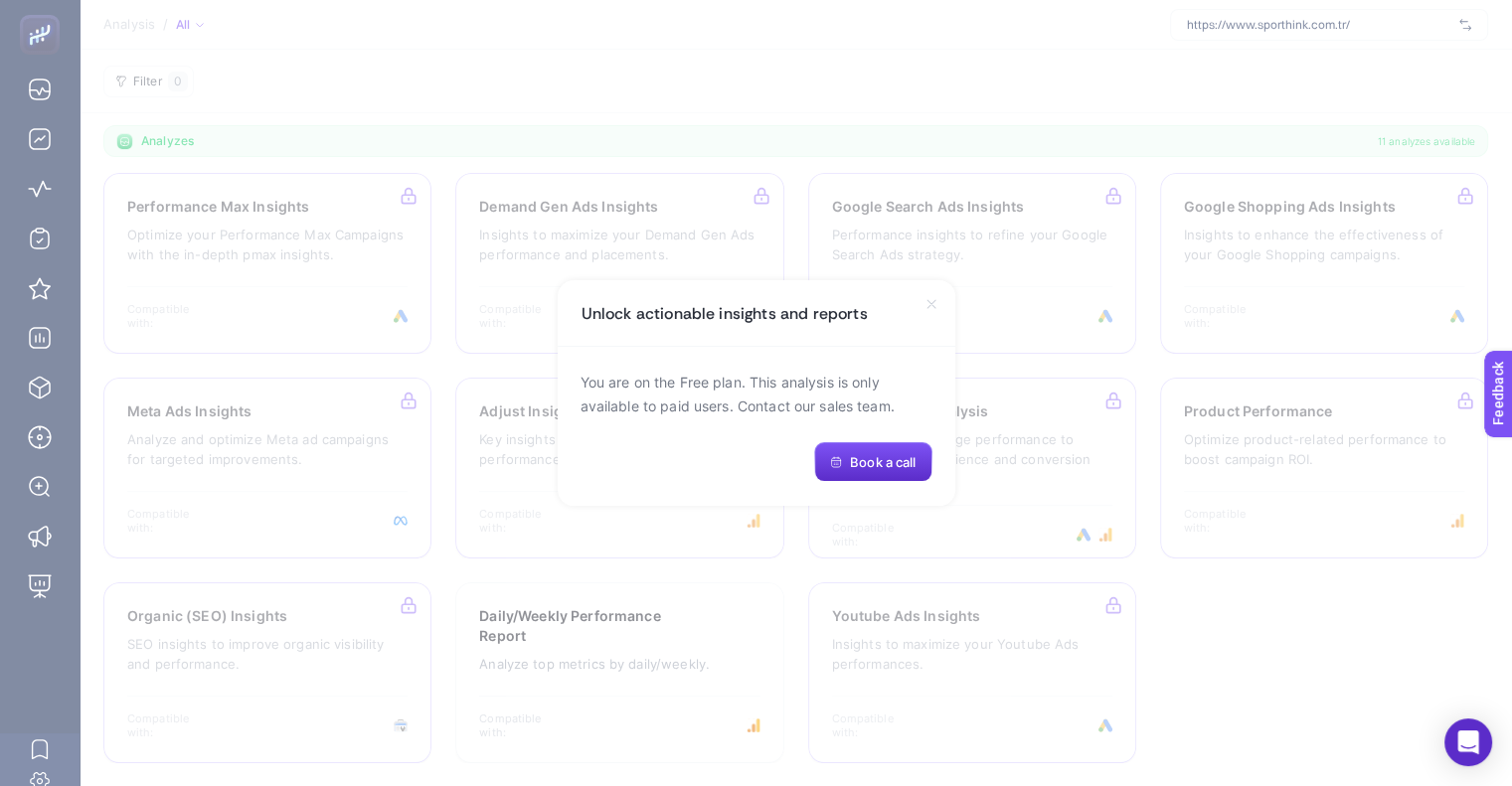 click 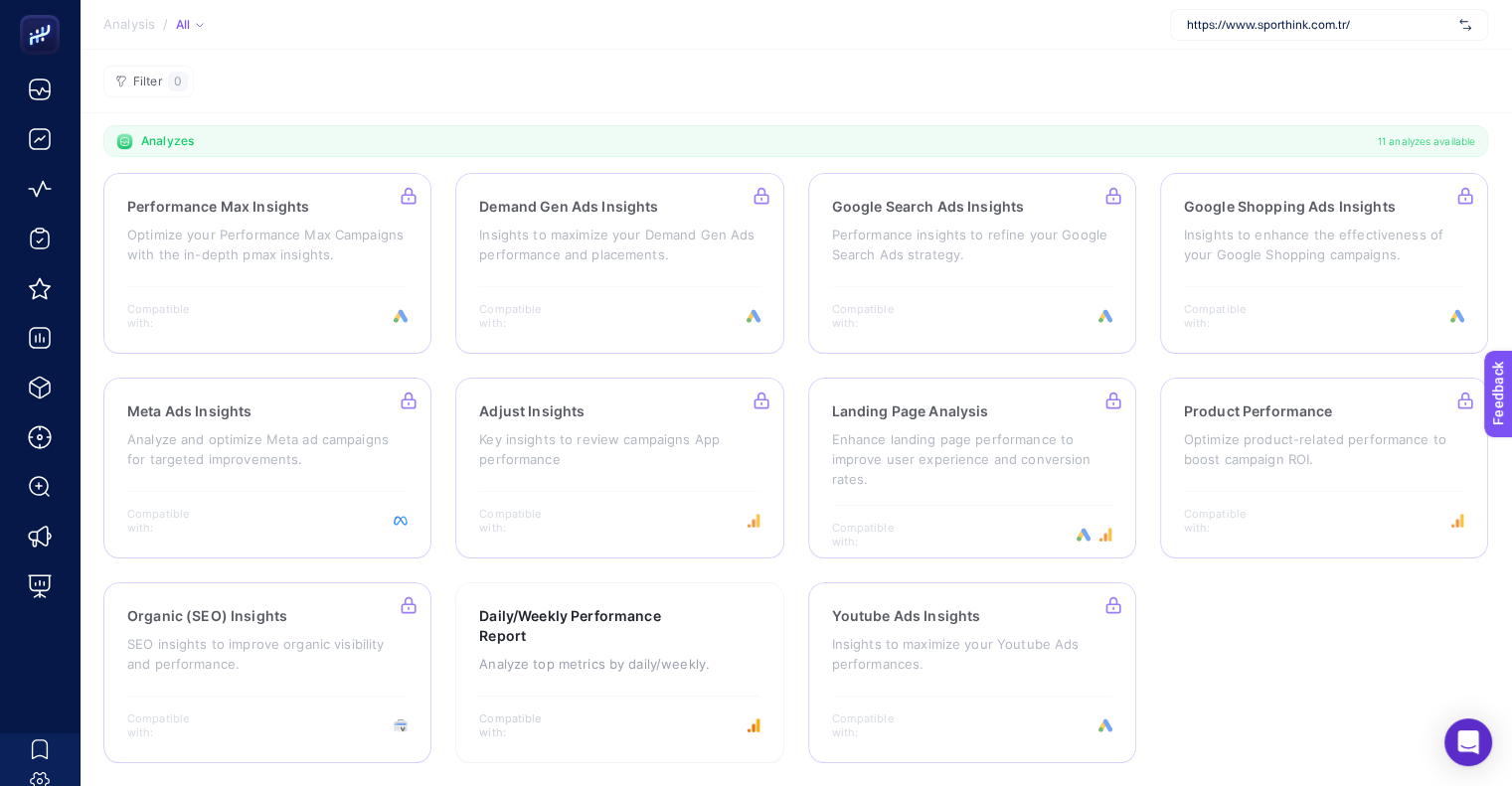 click on "Performance Max Insights Optimize your Performance Max Campaigns with the in-depth pmax insights.  Compatible with:  Demand Gen Ads Insights Insights to maximize your Demand Gen Ads performance and placements.  Compatible with:  Google Search Ads Insights Performance insights to refine your Google Search Ads strategy.  Compatible with:  Google Shopping Ads Insights Insights to enhance the effectiveness of your Google Shopping campaigns.  Compatible with:  Meta Ads Insights Analyze and optimize Meta ad campaigns for targeted improvements.  Compatible with:  Adjust Insights Key insights to review campaigns App performance  Compatible with:  Landing Page Analysis Enhance landing page performance to improve user experience and conversion rates.  Compatible with:  Product Performance Optimize product-related performance to boost campaign ROI.  Compatible with:  Organic (SEO) Insights SEO insights to improve organic visibility and performance.  Compatible with:  Daily/Weekly Performance Report  Compatible with:" at bounding box center (795, 468) 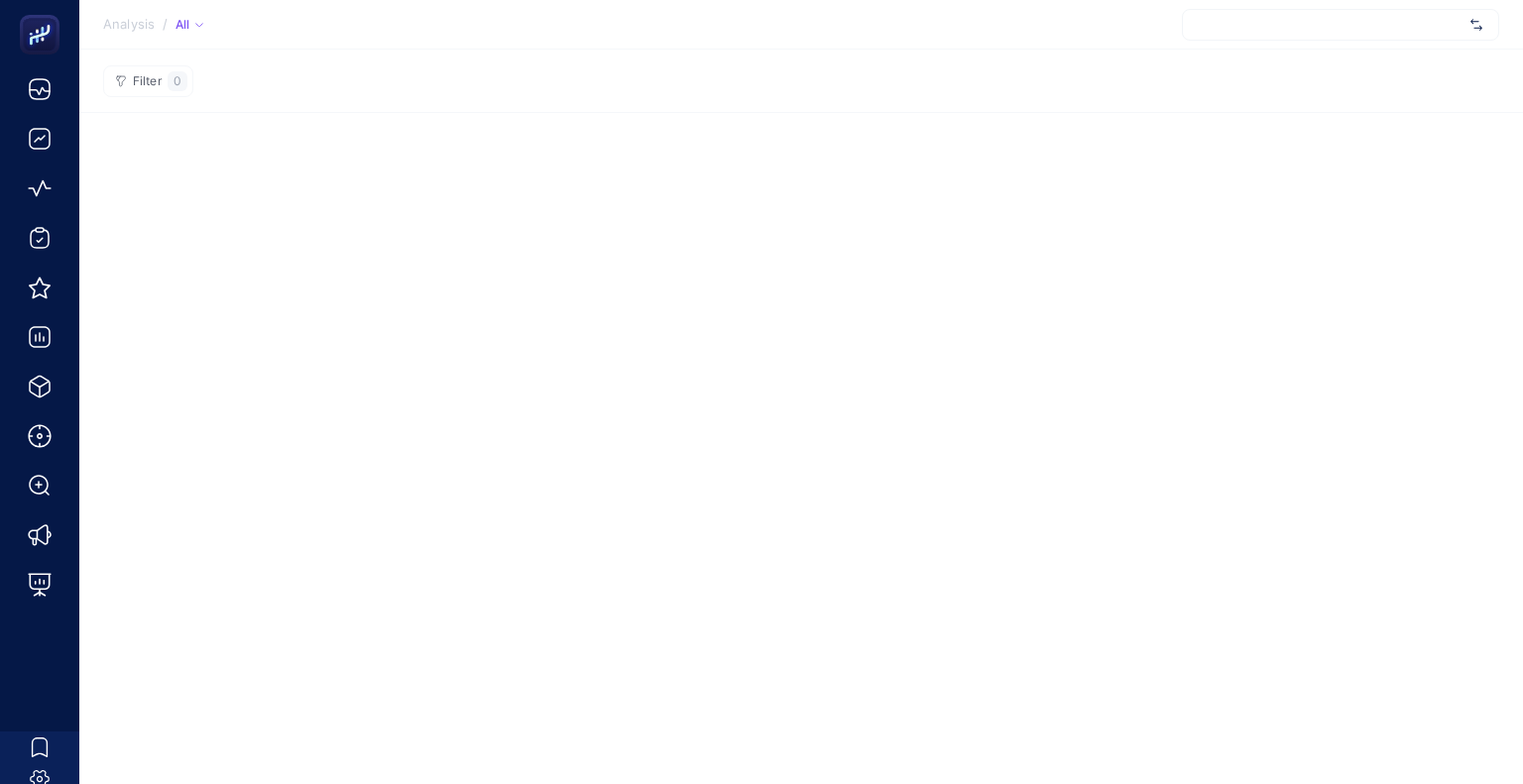 scroll, scrollTop: 0, scrollLeft: 0, axis: both 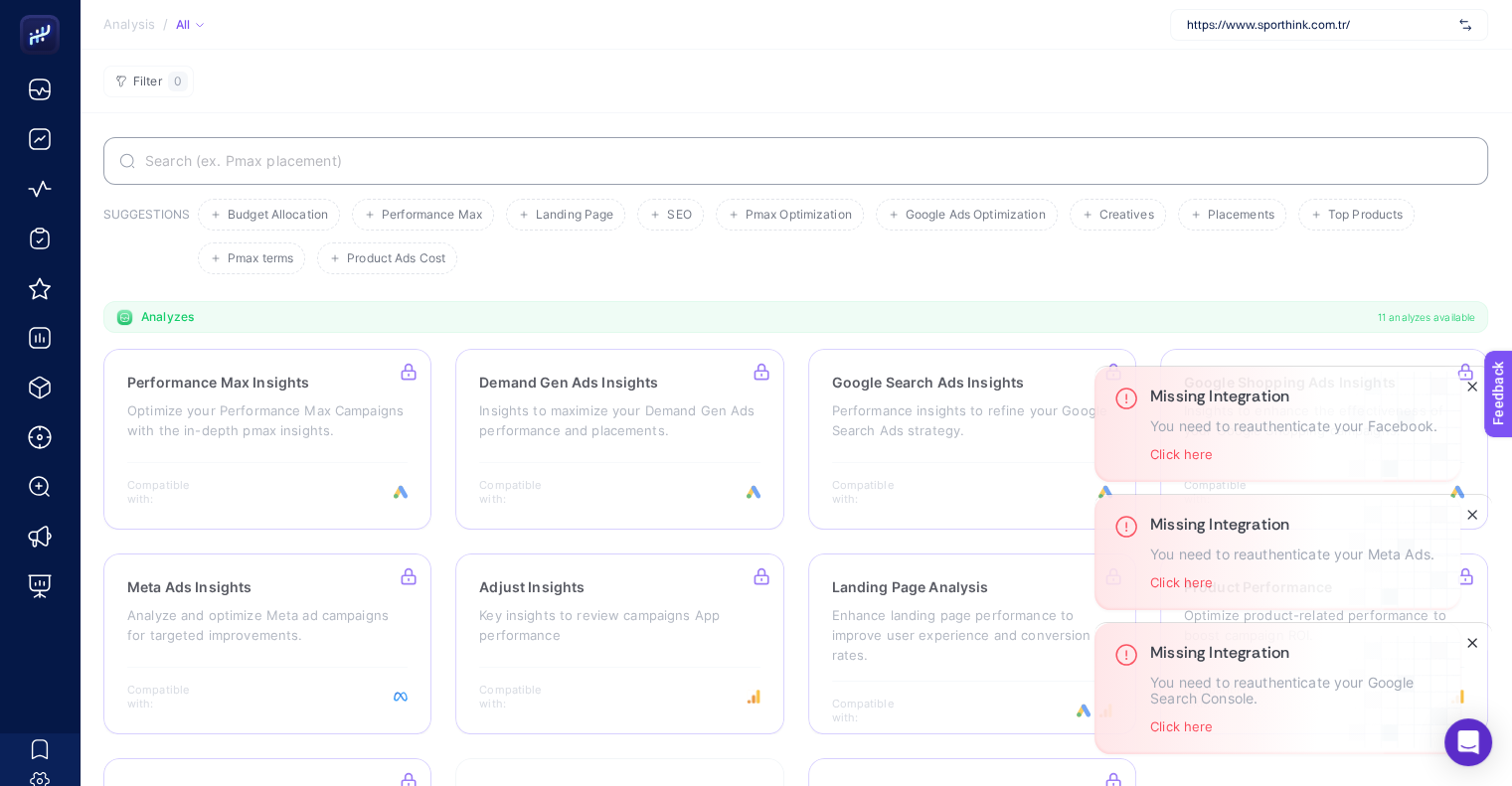 click 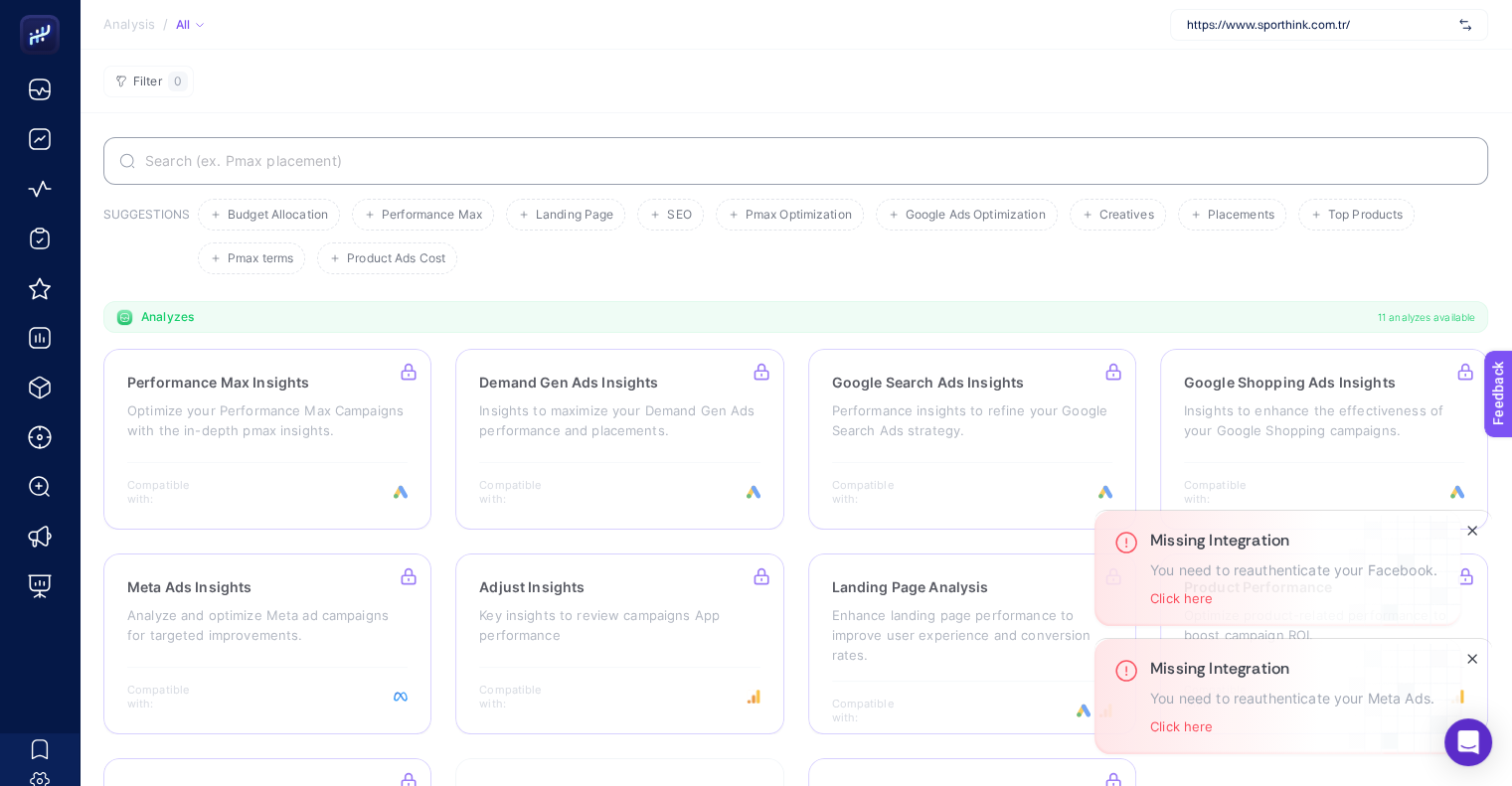 click on "Filter  0" 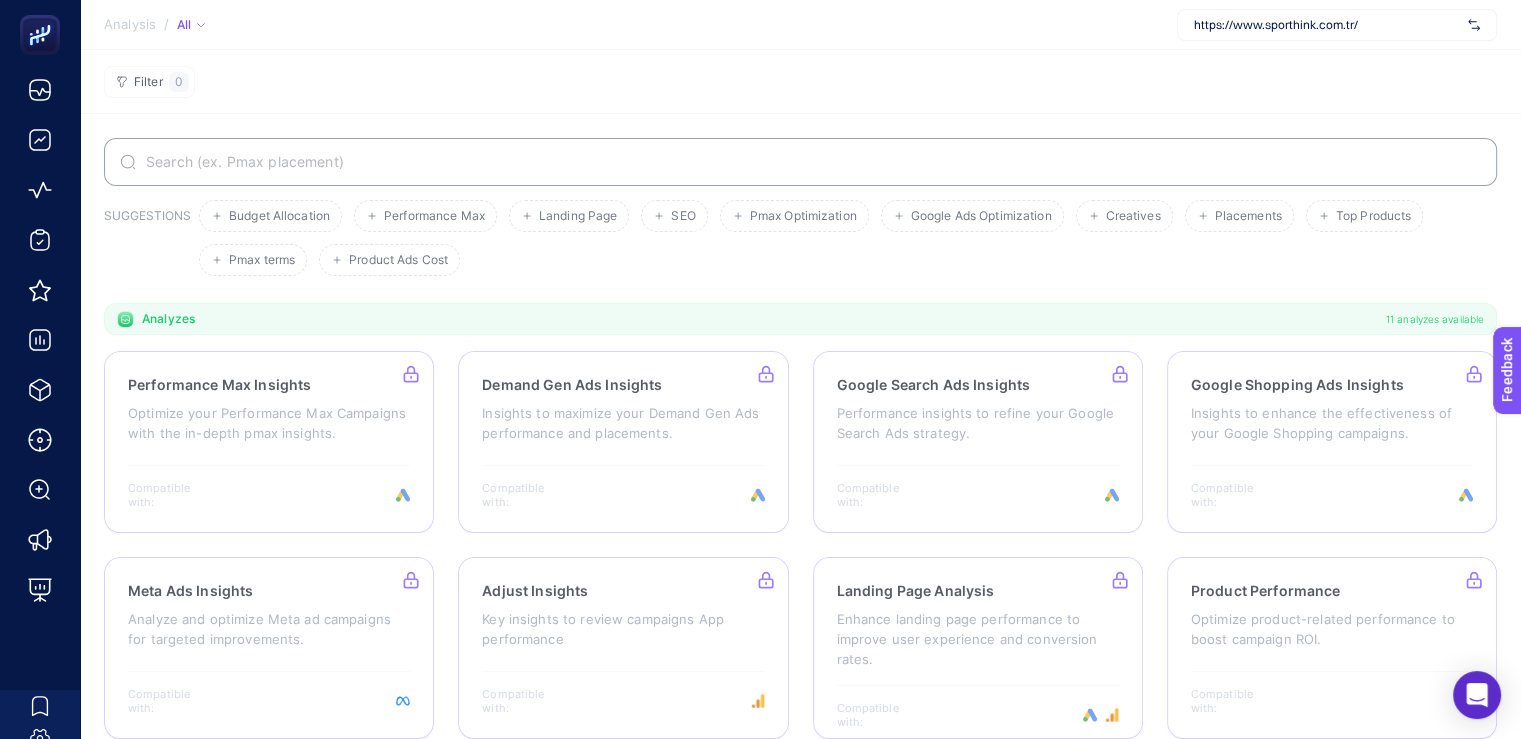 click on "https://www.sporthink.com.tr/" at bounding box center (1327, 25) 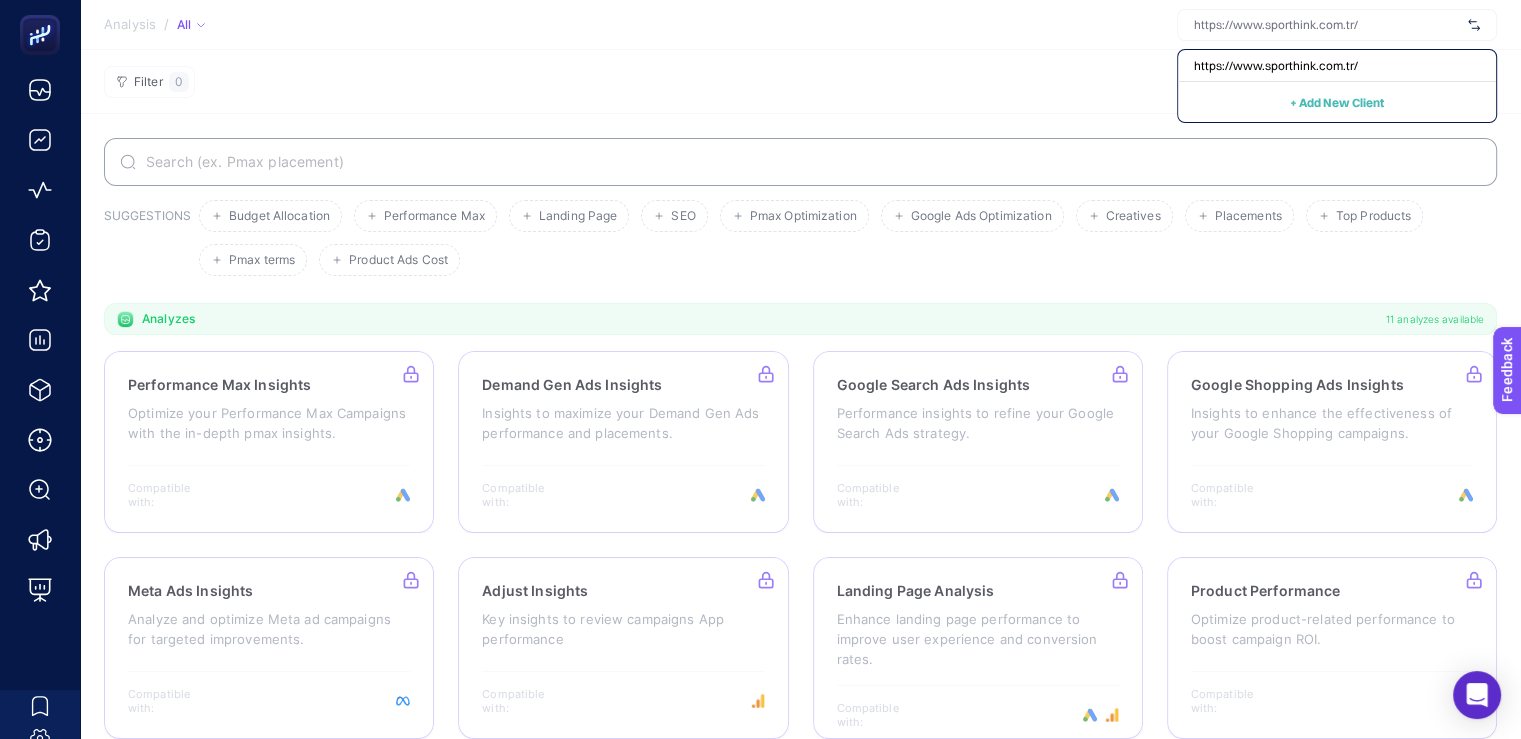 click at bounding box center [1474, 25] 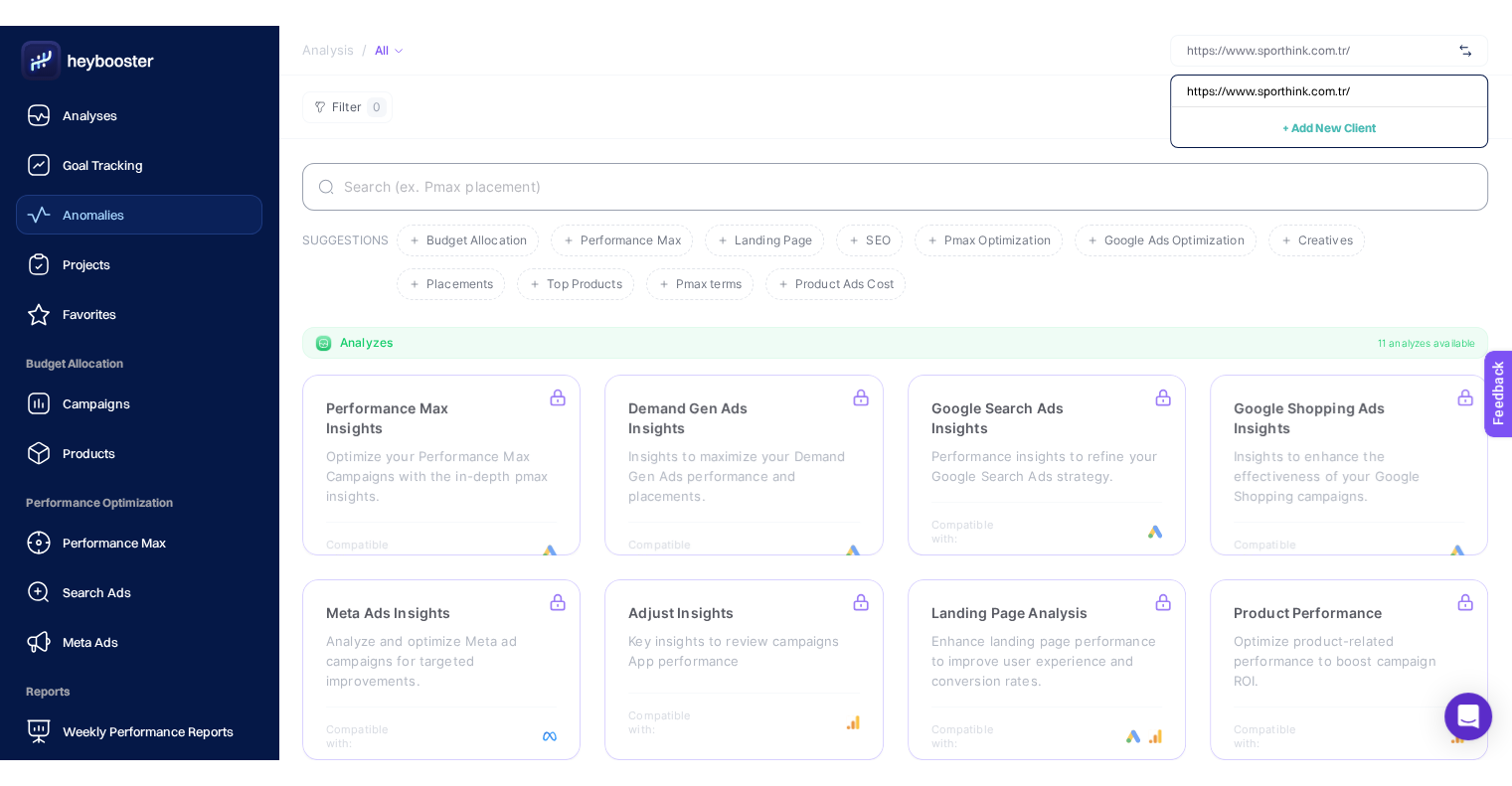 scroll, scrollTop: 181, scrollLeft: 0, axis: vertical 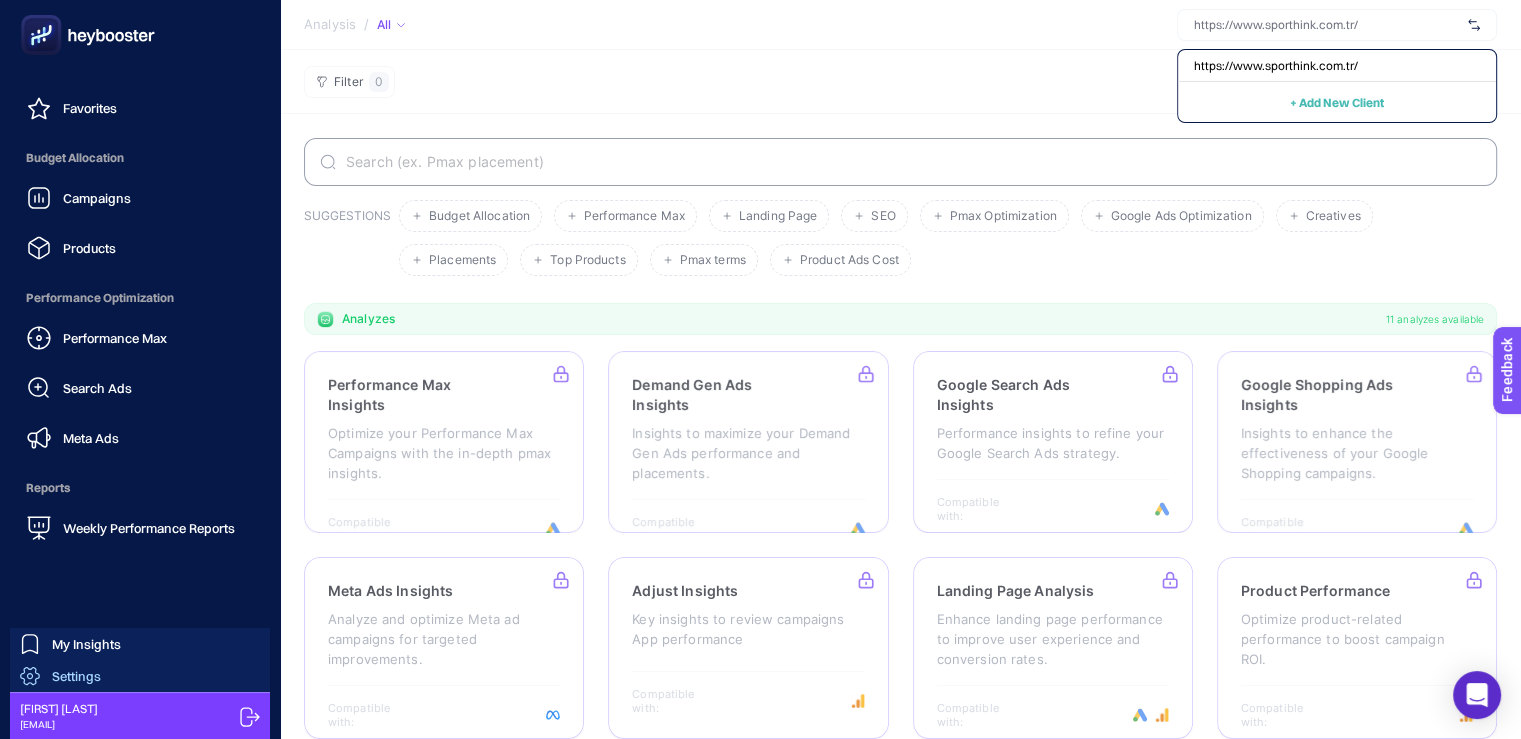click on "Settings" 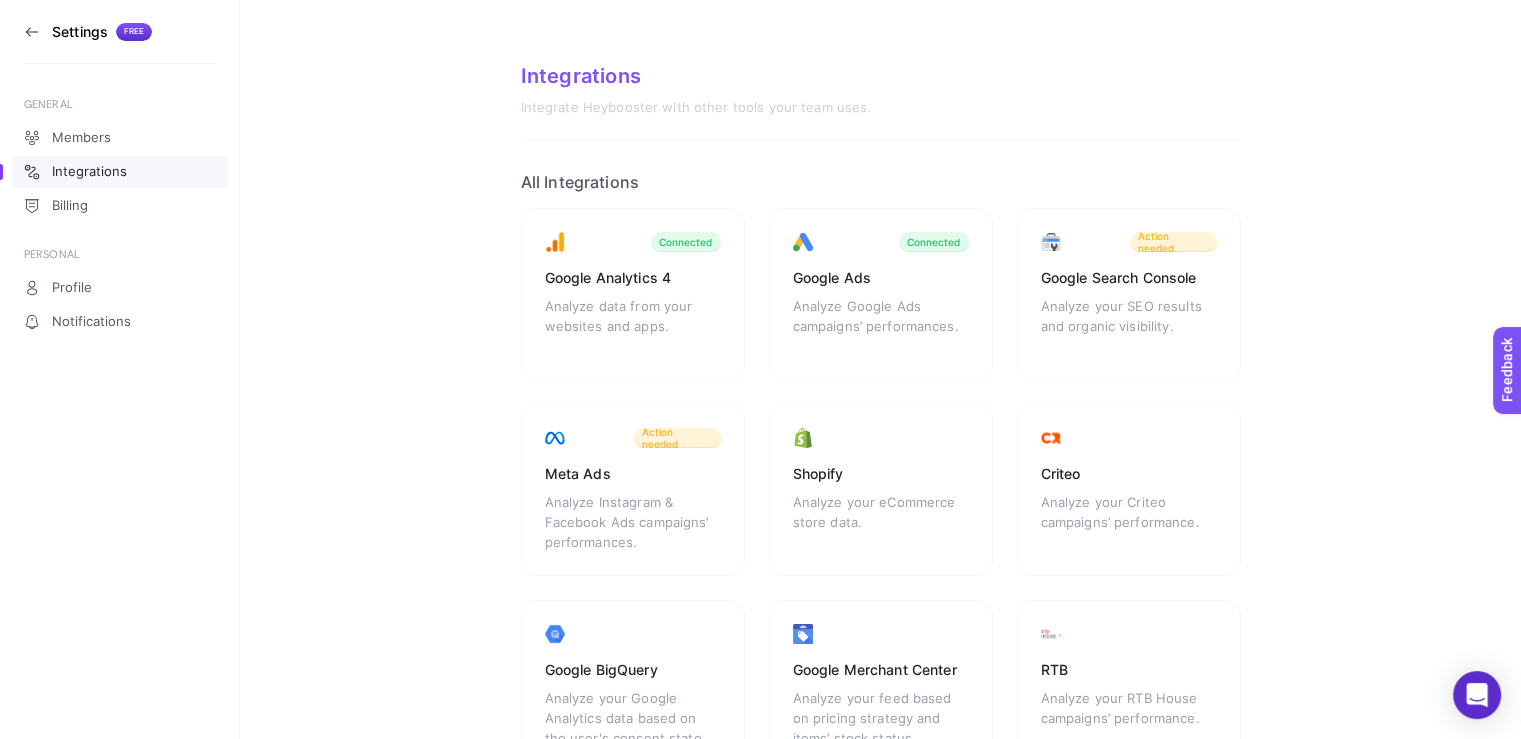 click 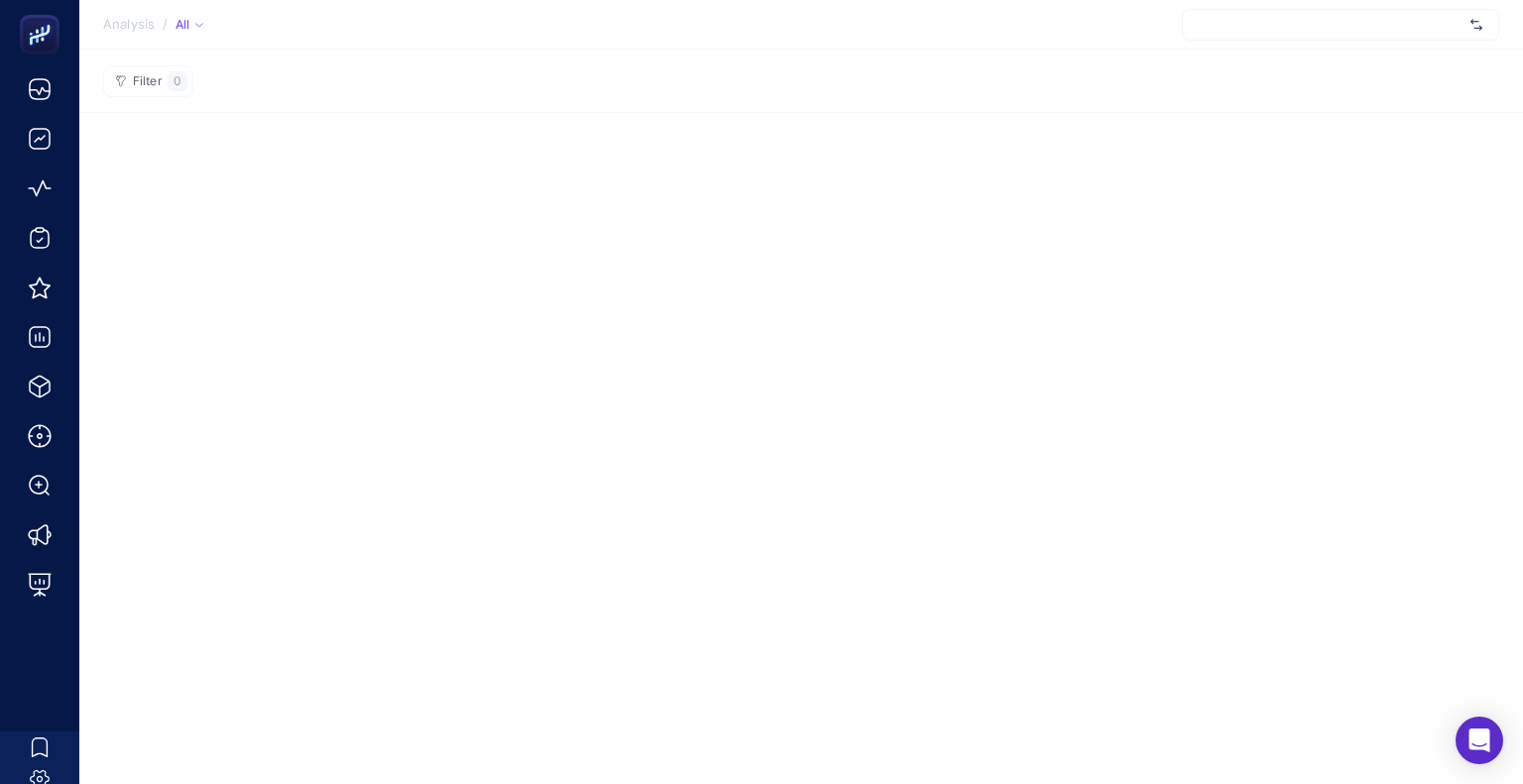 scroll, scrollTop: 0, scrollLeft: 0, axis: both 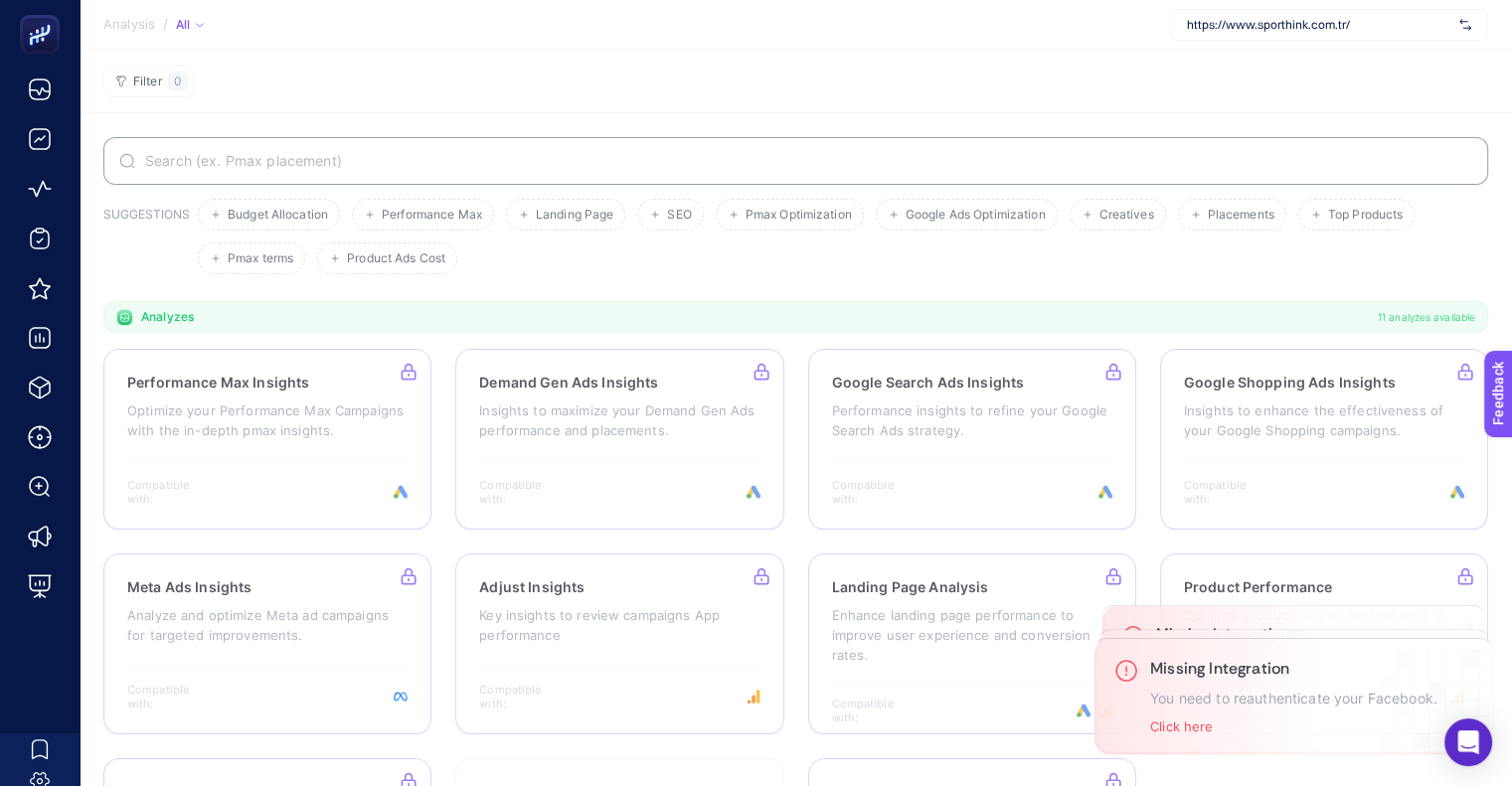 click on "https://www.sporthink.com.tr/" at bounding box center [1329, 25] 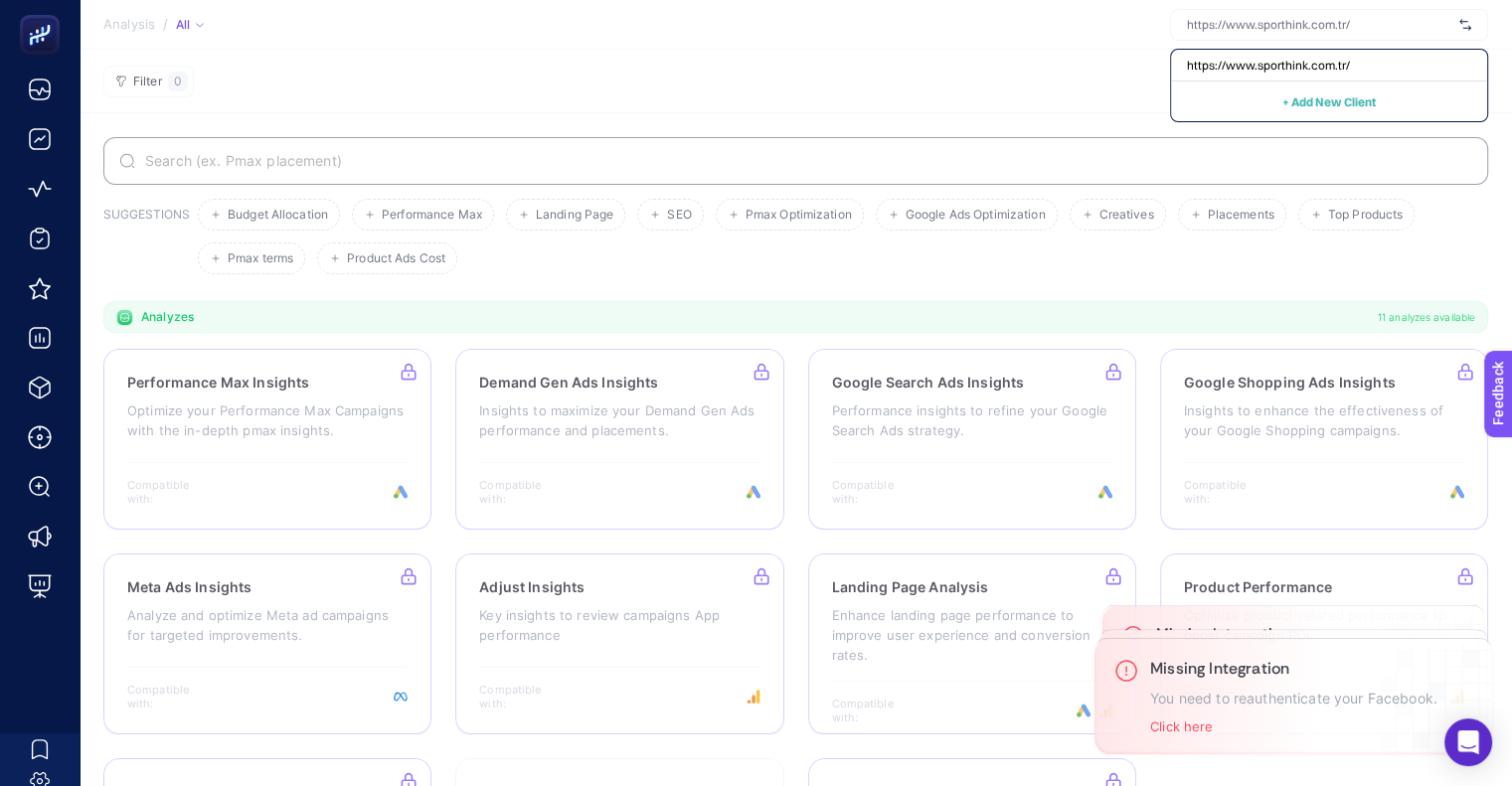 click at bounding box center (1319, 25) 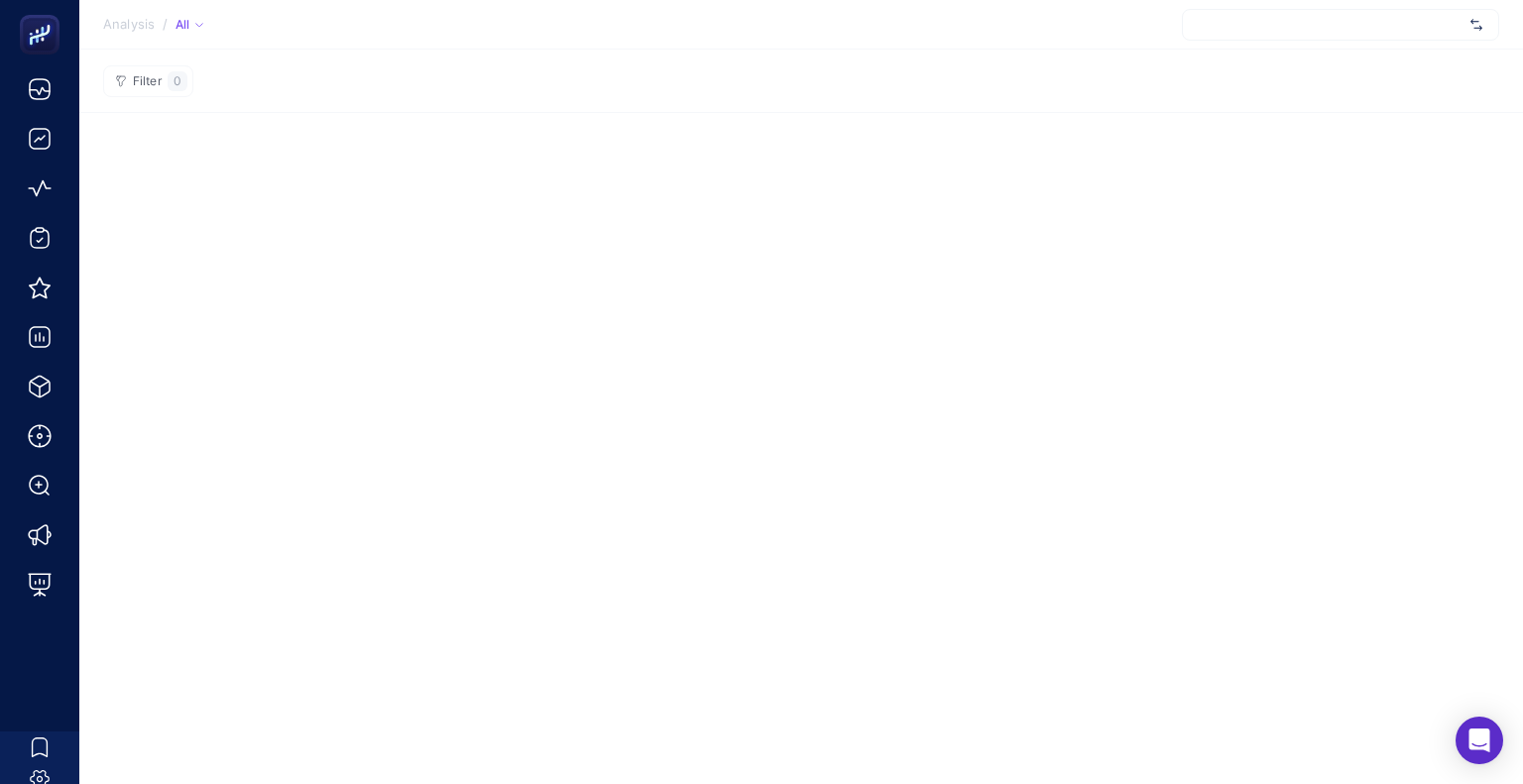 scroll, scrollTop: 0, scrollLeft: 0, axis: both 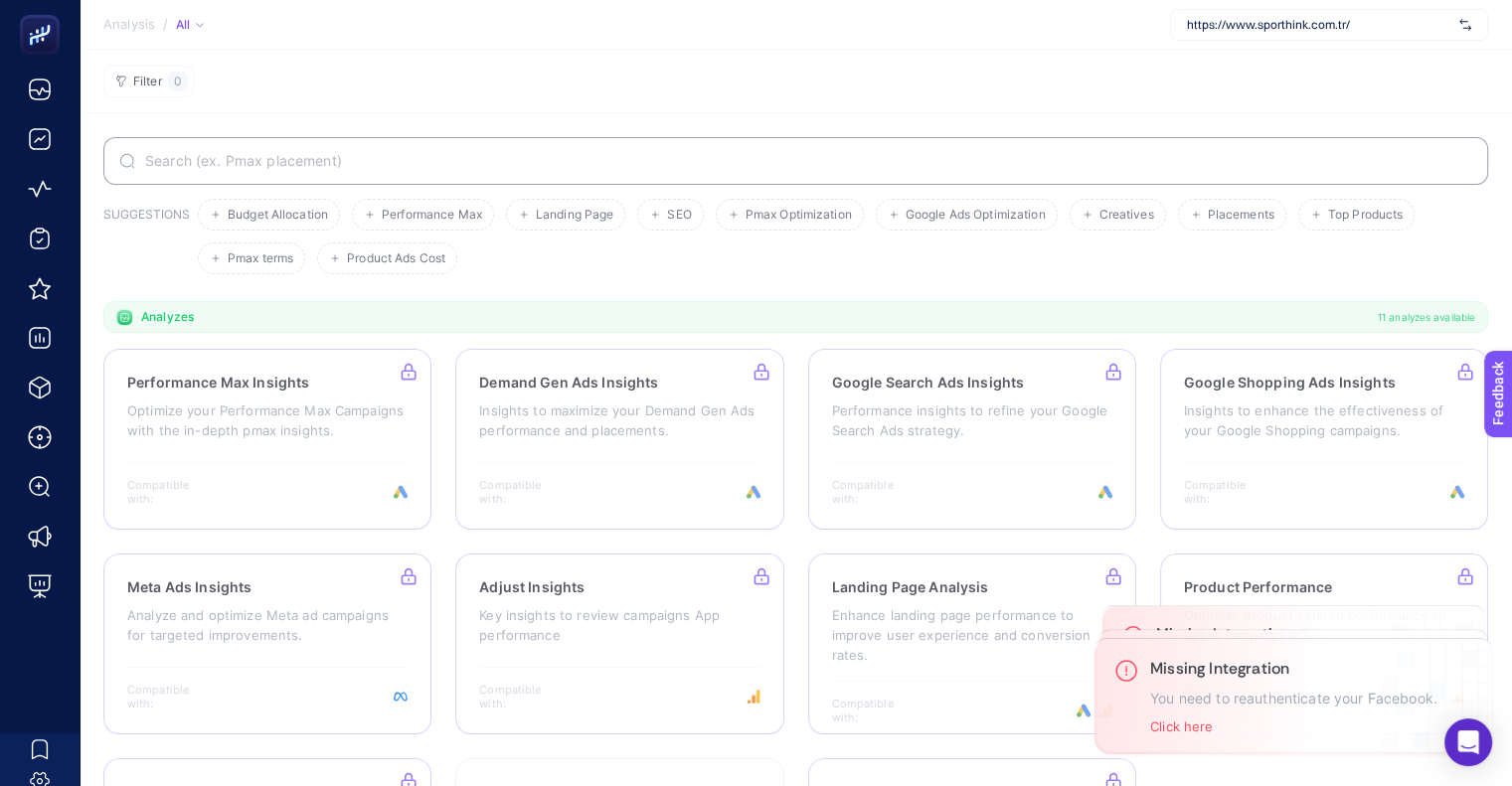 click on "https://www.sporthink.com.tr/" at bounding box center [1319, 25] 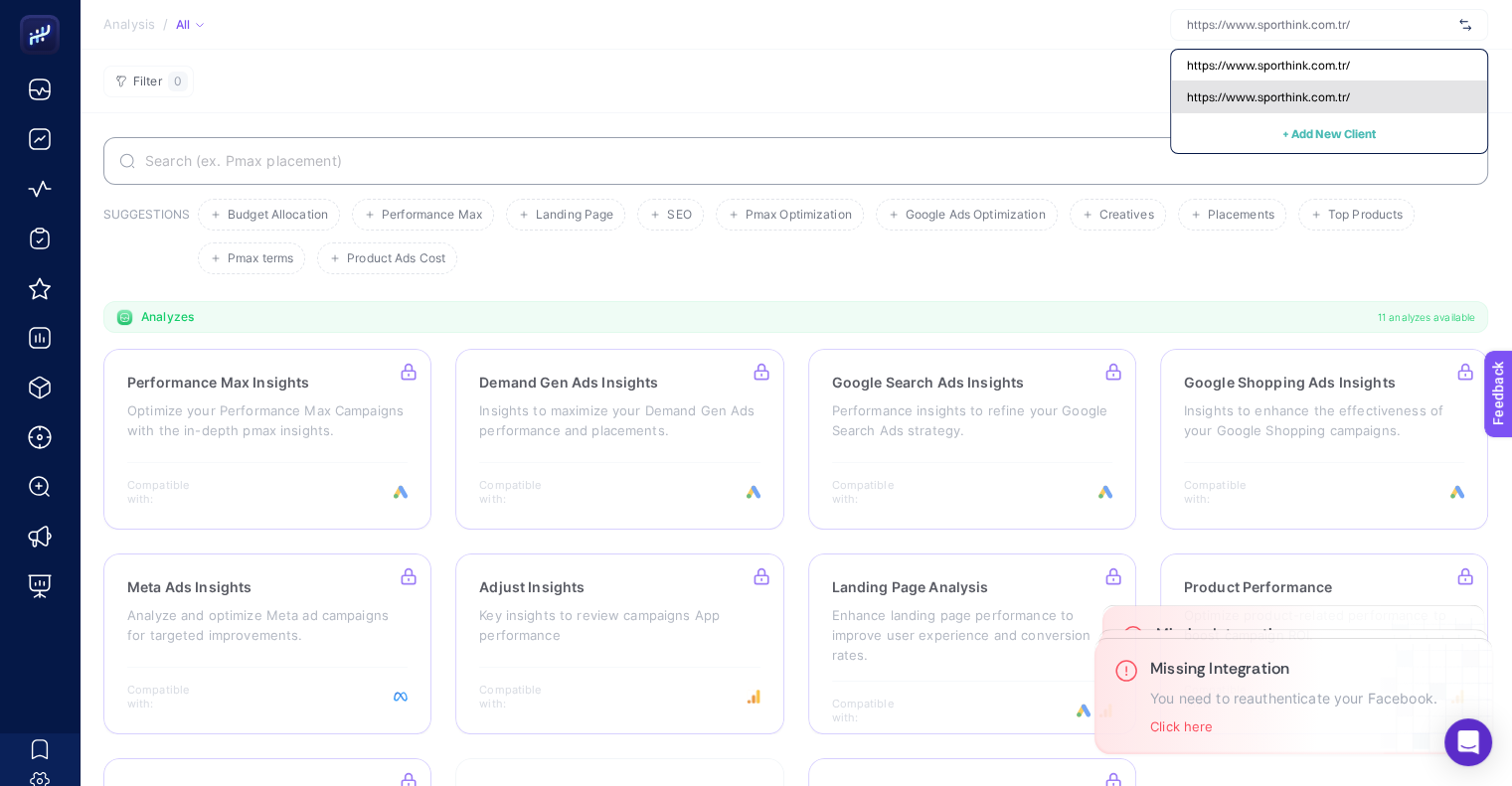 click on "https://www.sporthink.com.tr/" 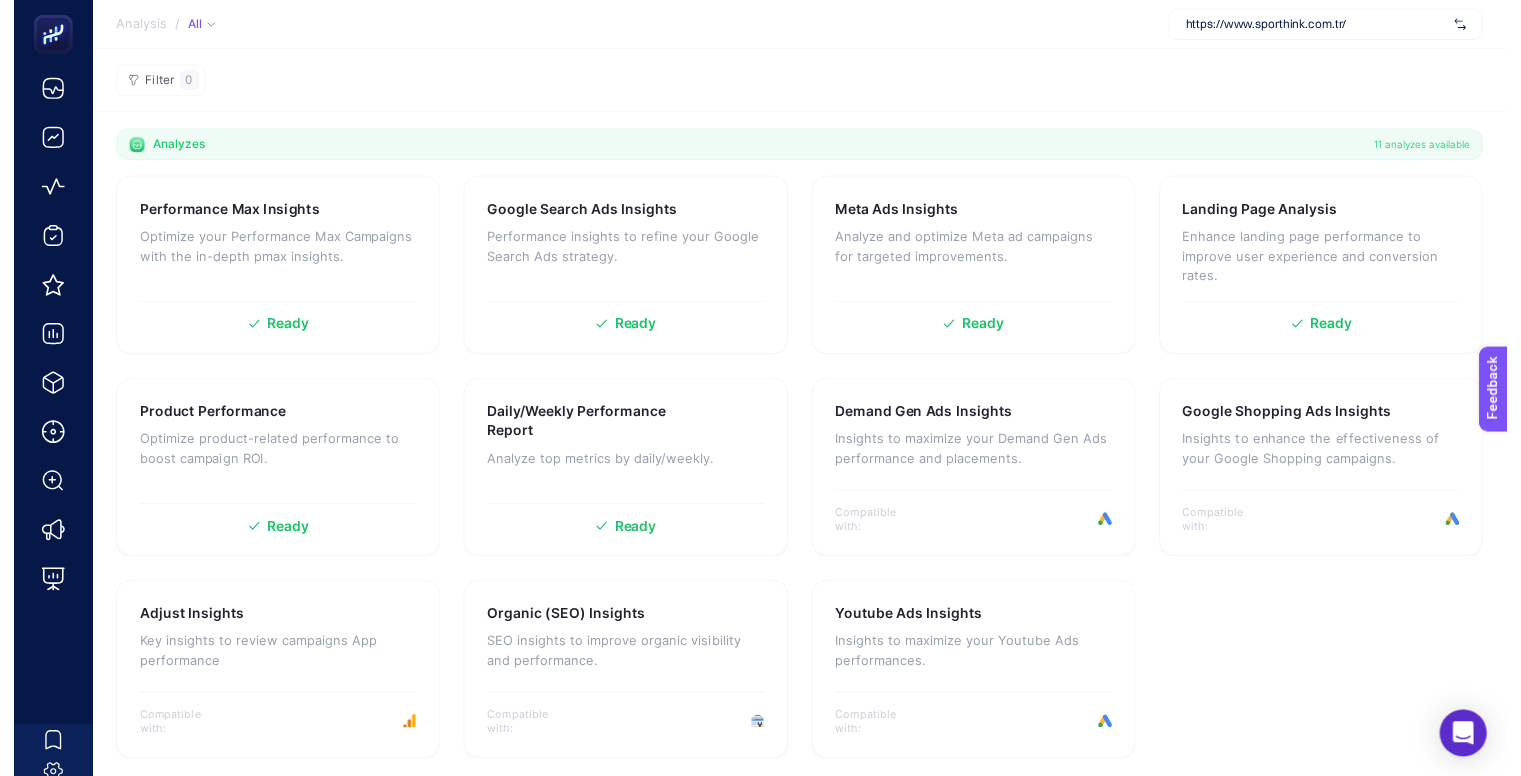 scroll, scrollTop: 177, scrollLeft: 0, axis: vertical 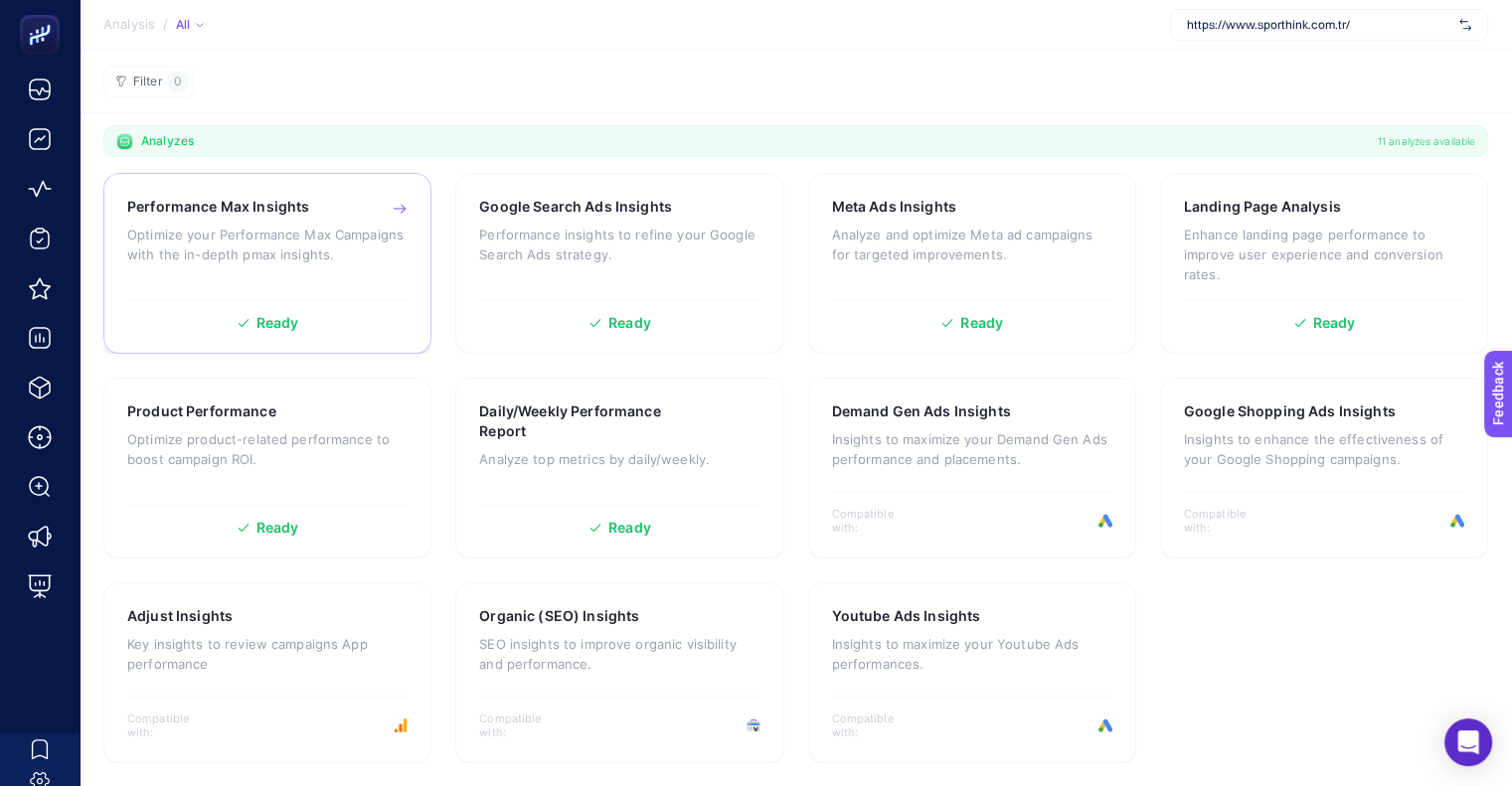 click on "Performance Max Insights Optimize your Performance Max Campaigns with the in-depth pmax insights." at bounding box center (267, 243) 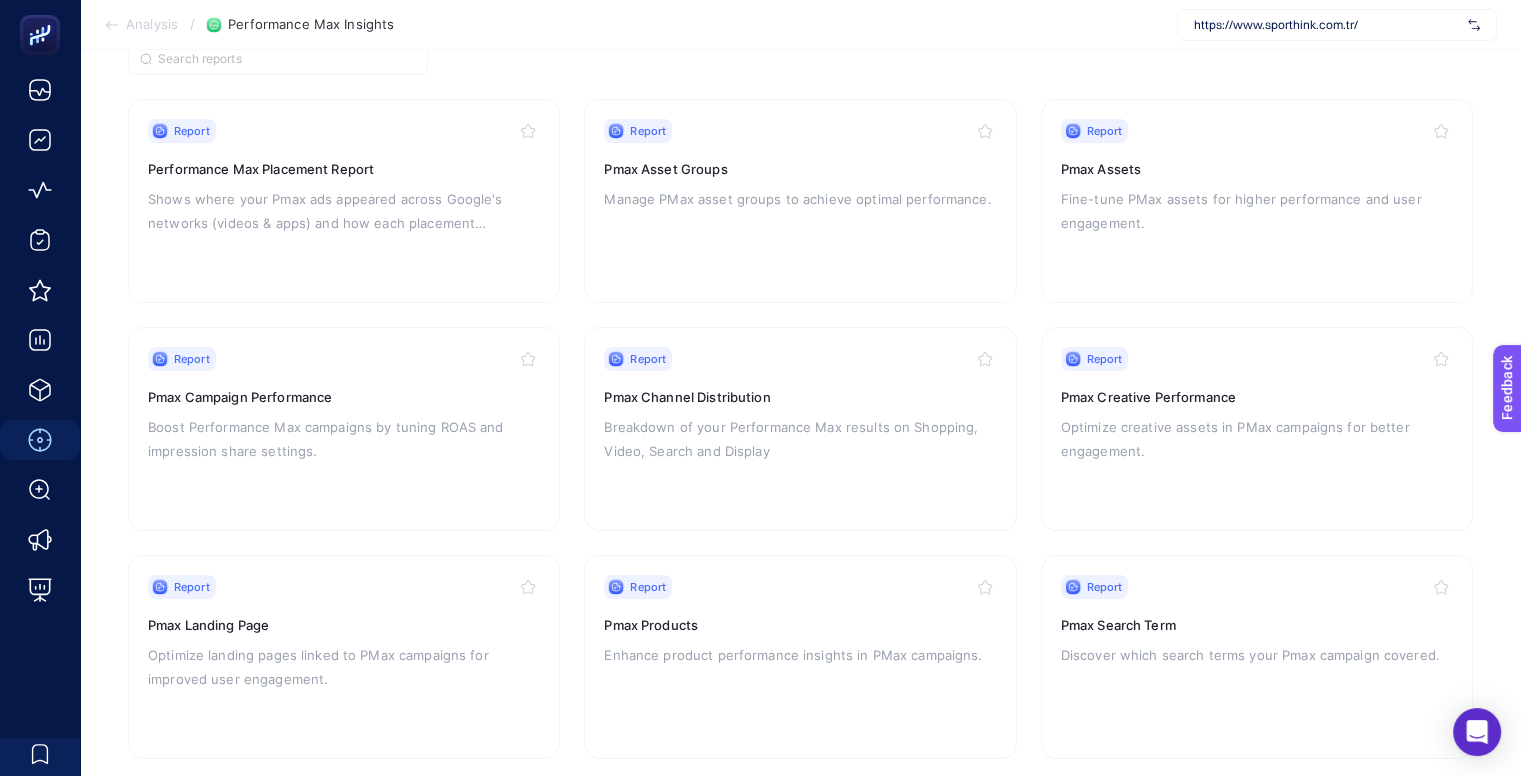 scroll, scrollTop: 204, scrollLeft: 0, axis: vertical 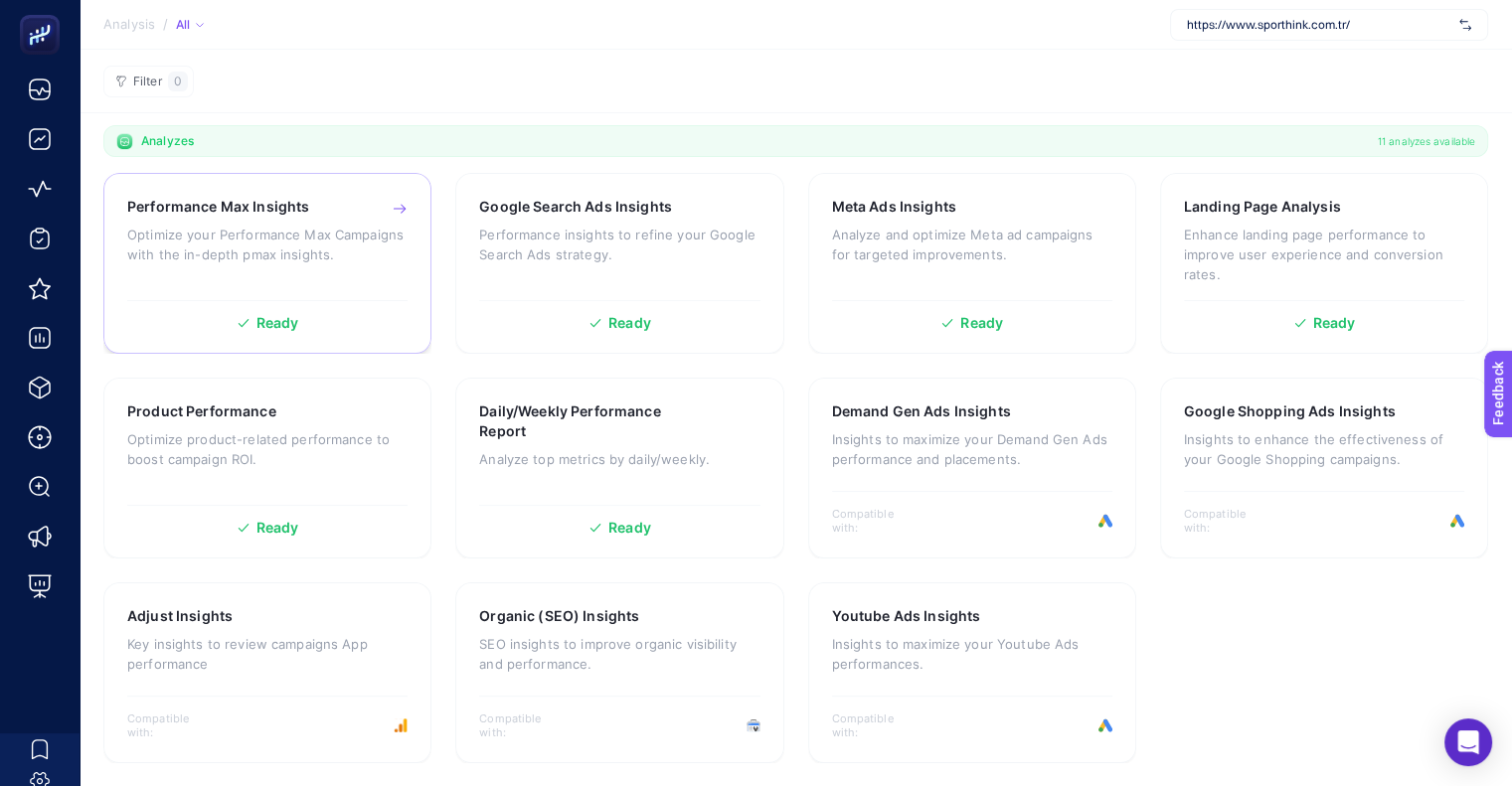 click on "Optimize your Performance Max Campaigns with the in-depth pmax insights." at bounding box center (267, 244) 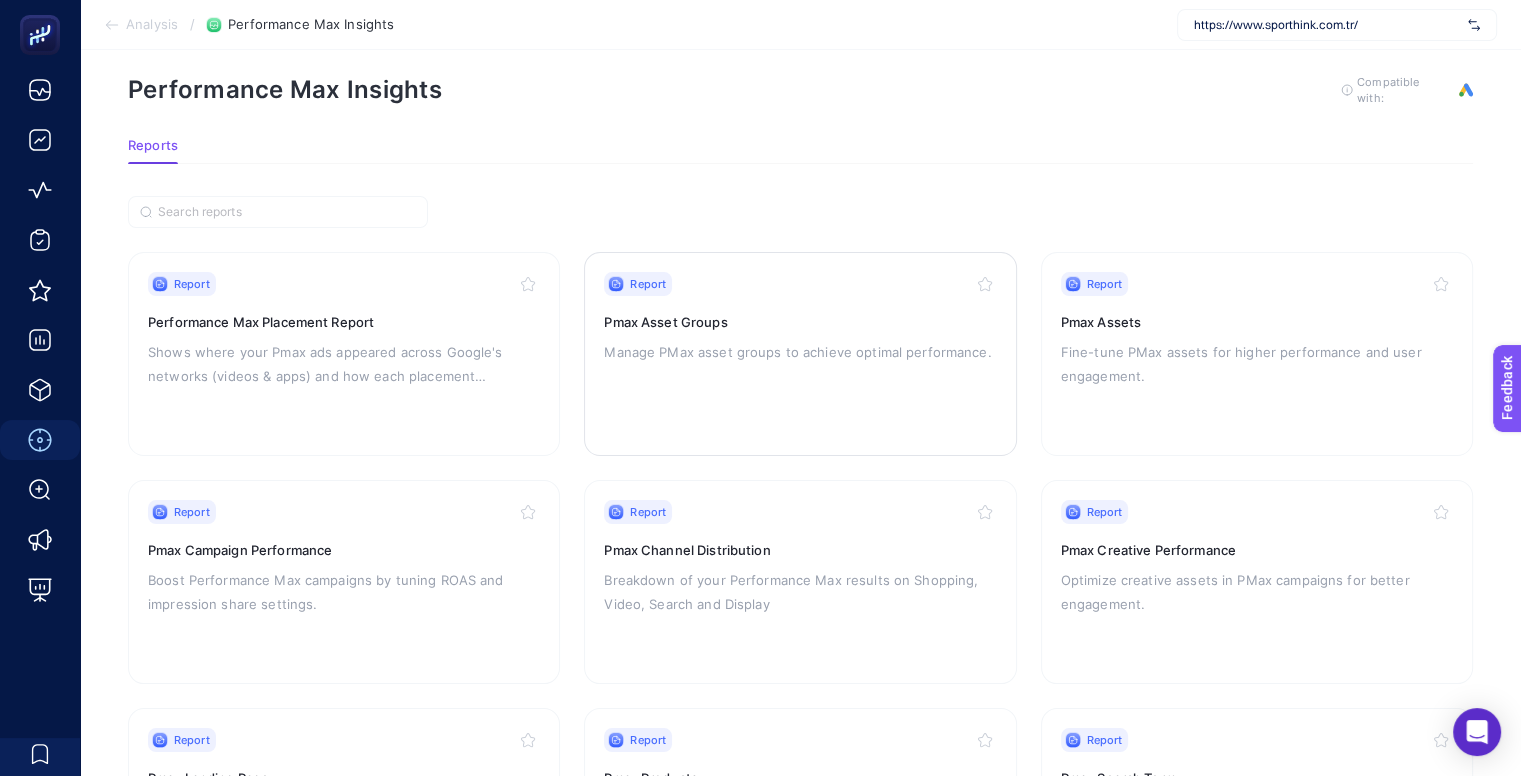 scroll, scrollTop: 0, scrollLeft: 0, axis: both 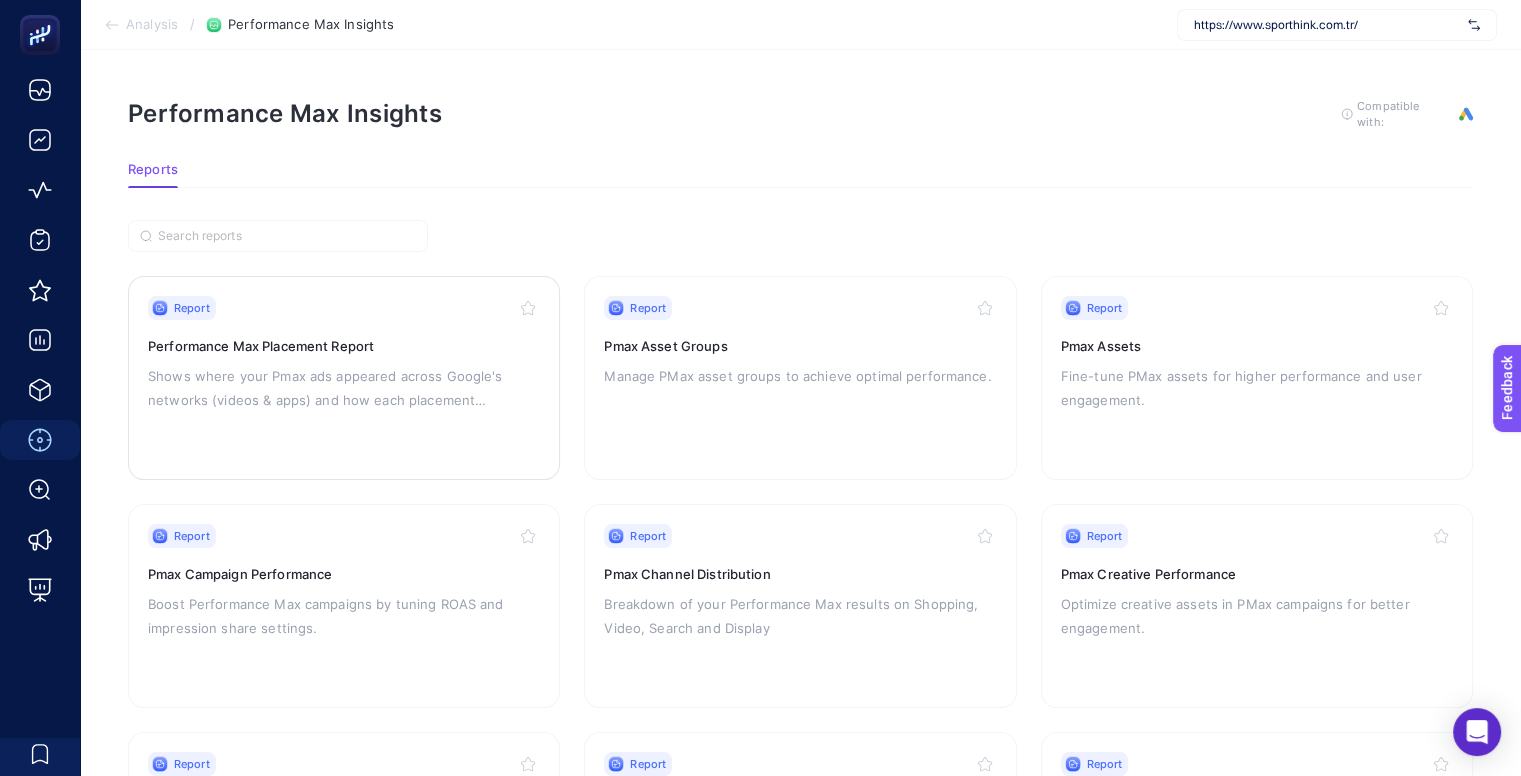 click on "Shows where your Pmax ads appeared across Google's networks (videos & apps) and how each placement performed" at bounding box center [344, 388] 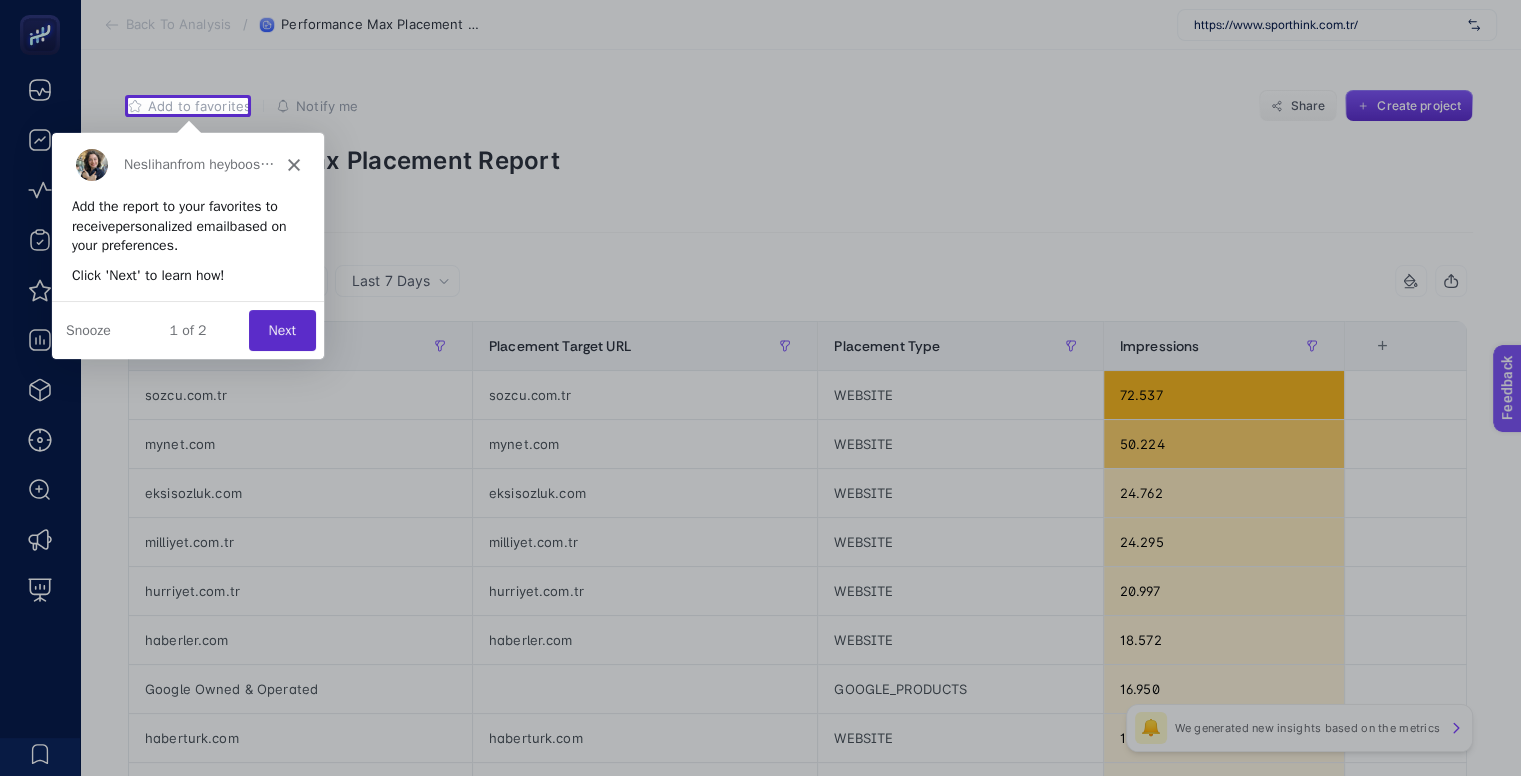 scroll, scrollTop: 0, scrollLeft: 0, axis: both 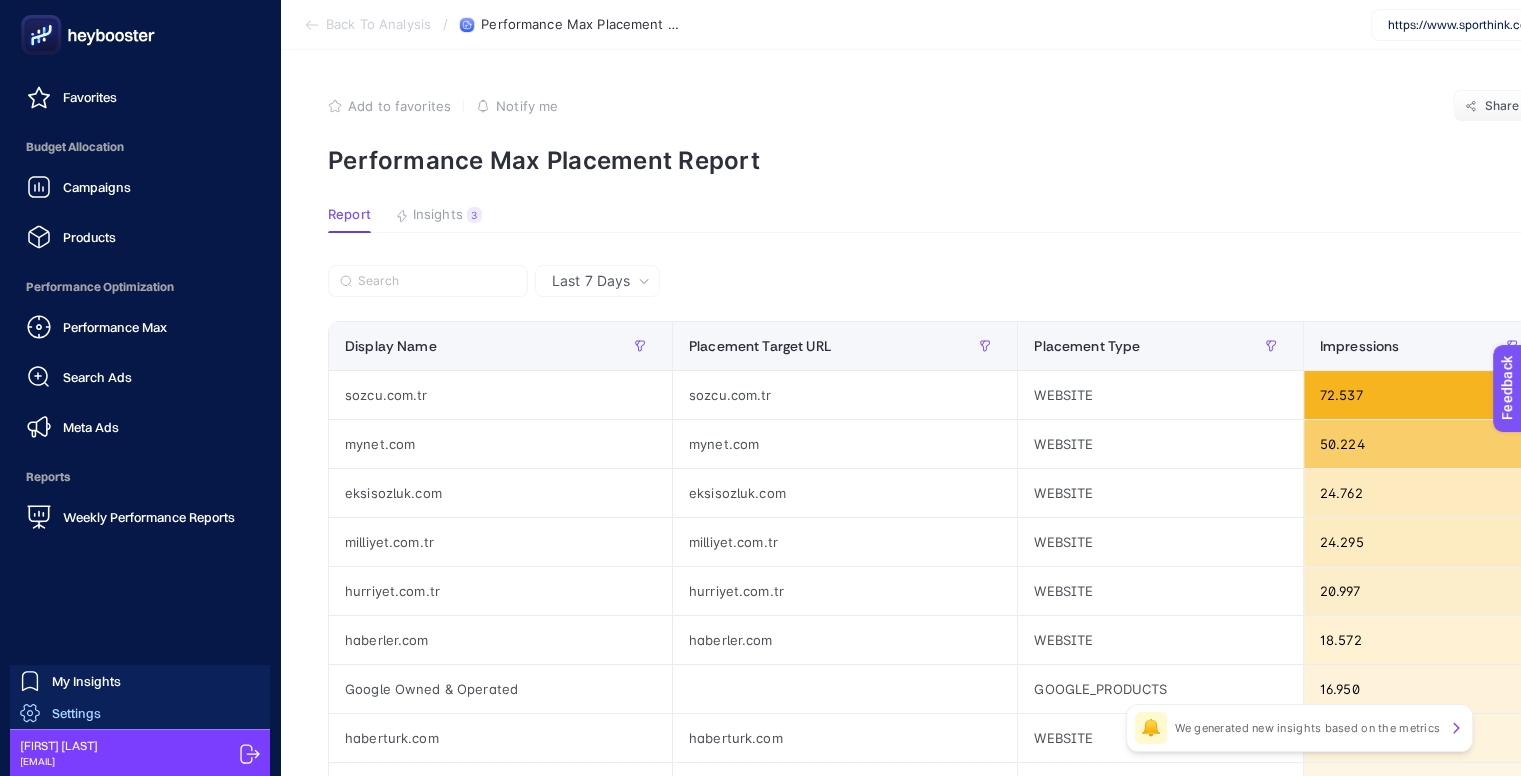 click on "Settings" 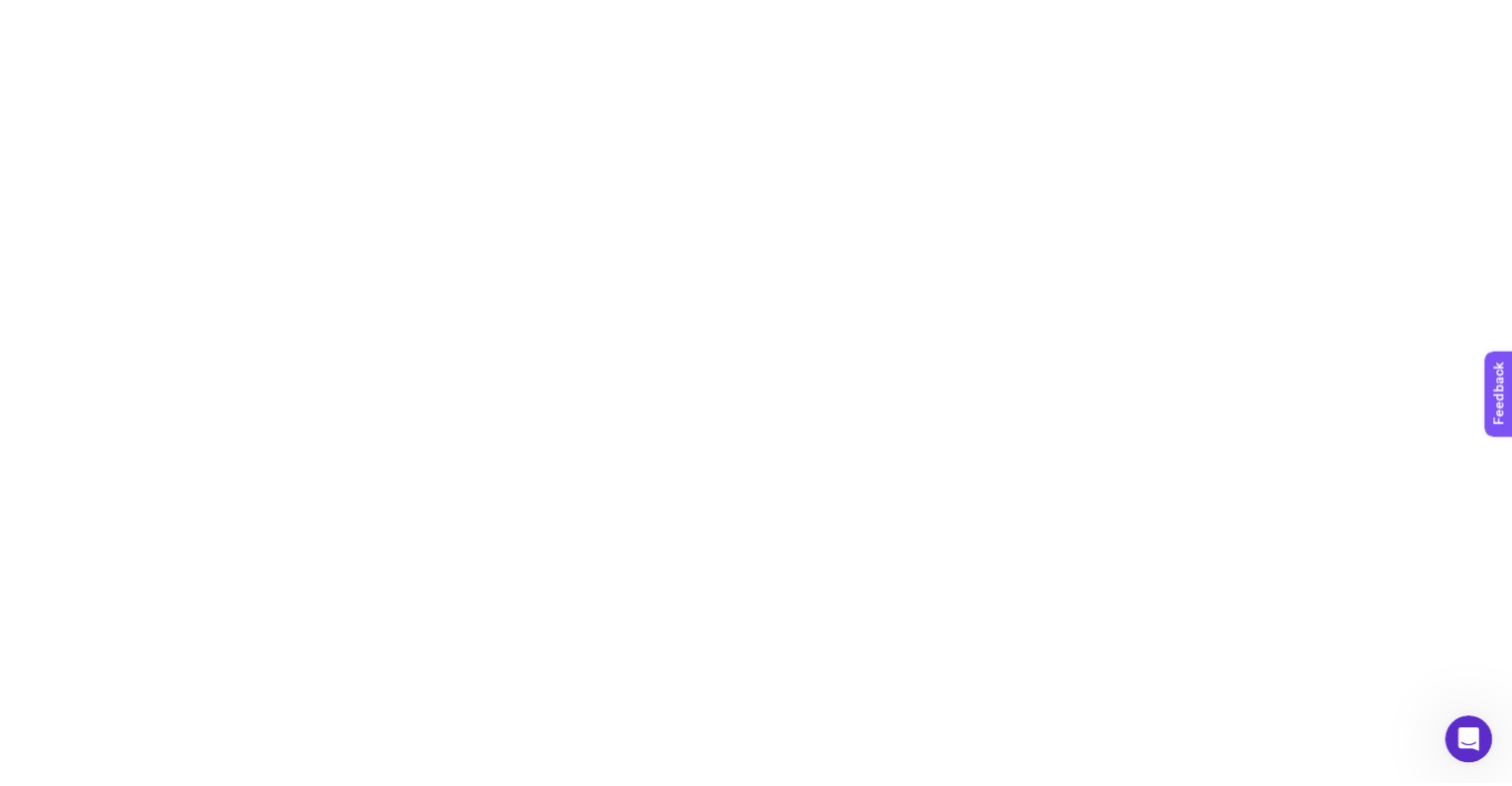 scroll, scrollTop: 0, scrollLeft: 0, axis: both 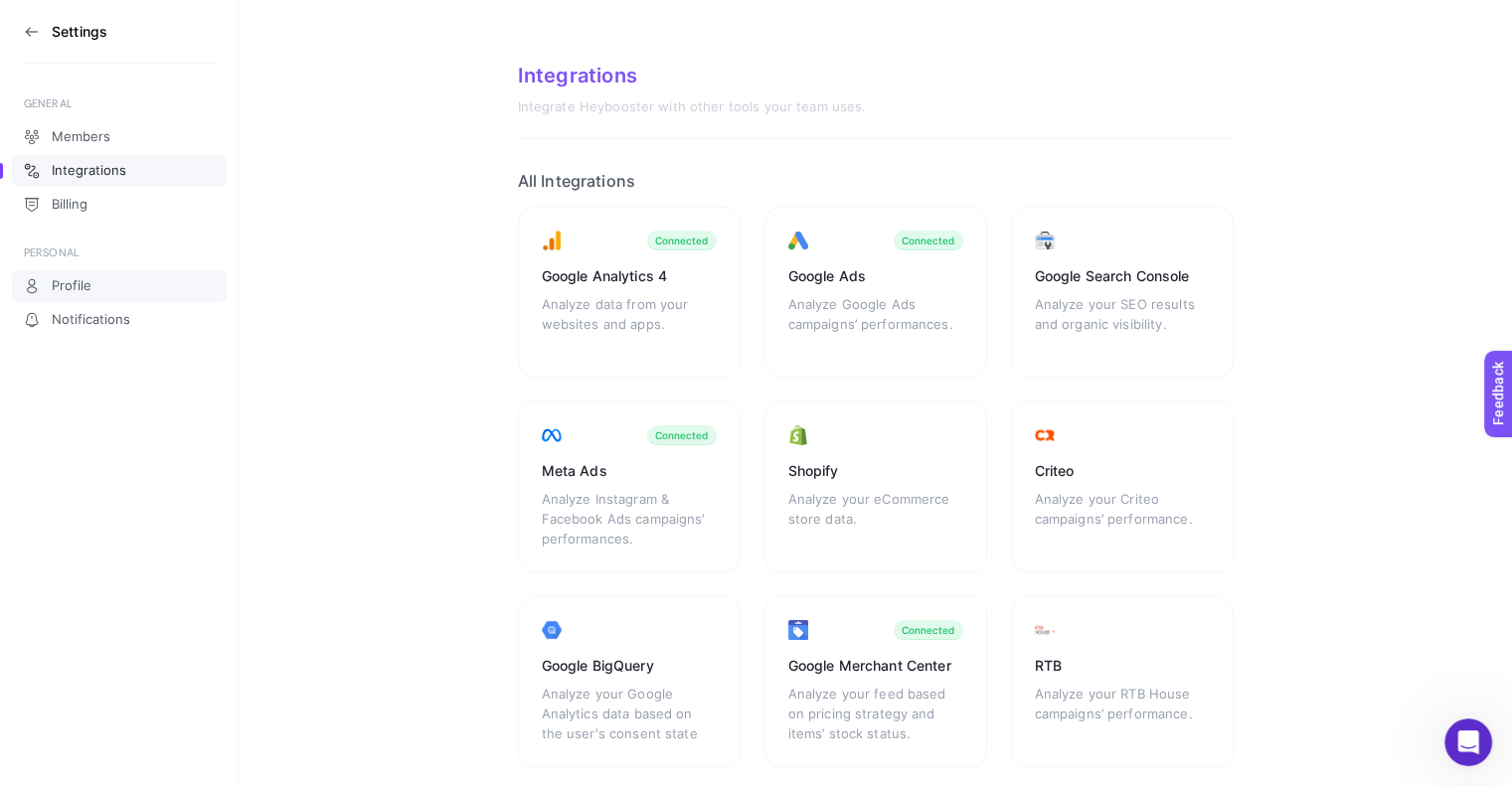 click on "Profile" 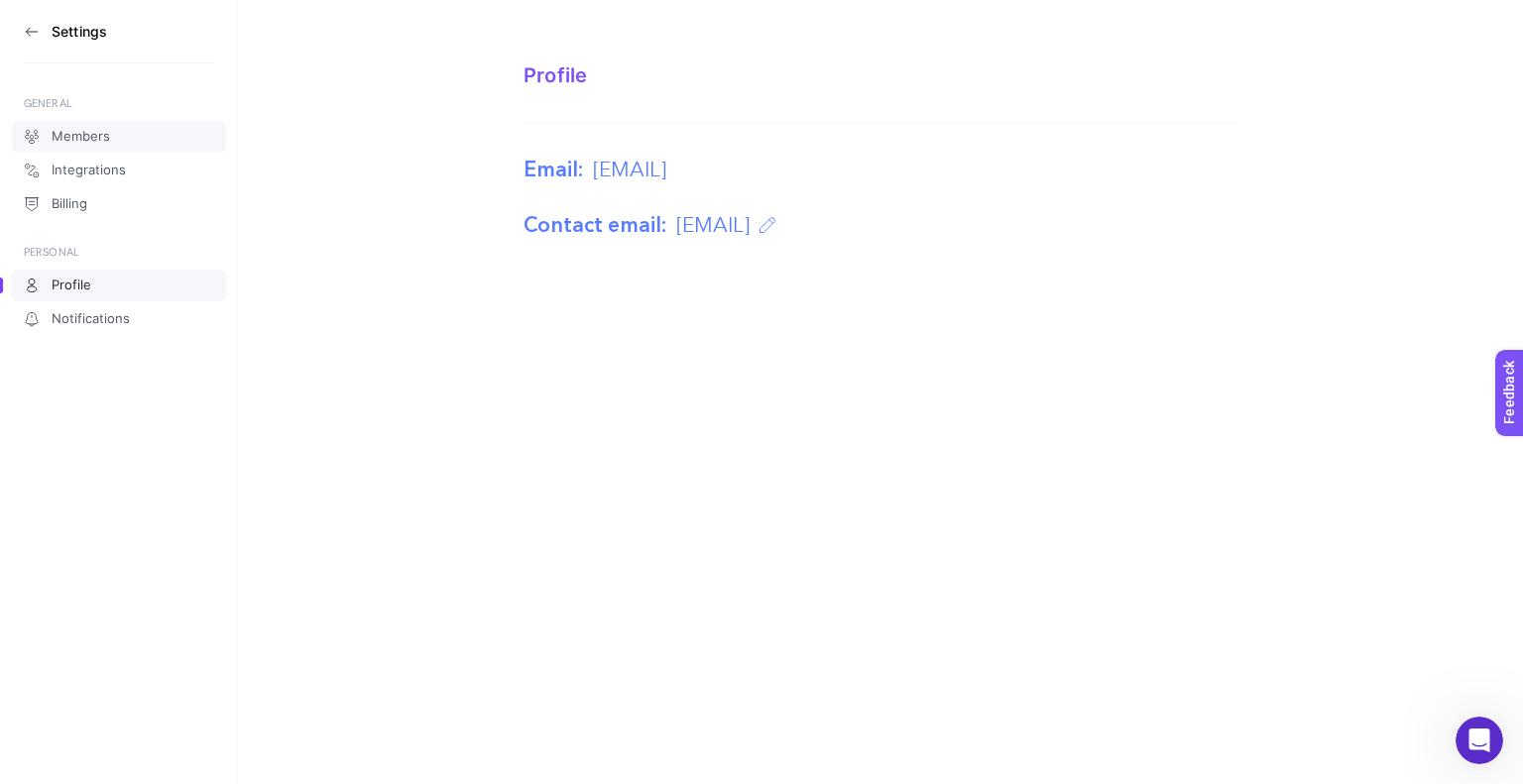 click on "Members" 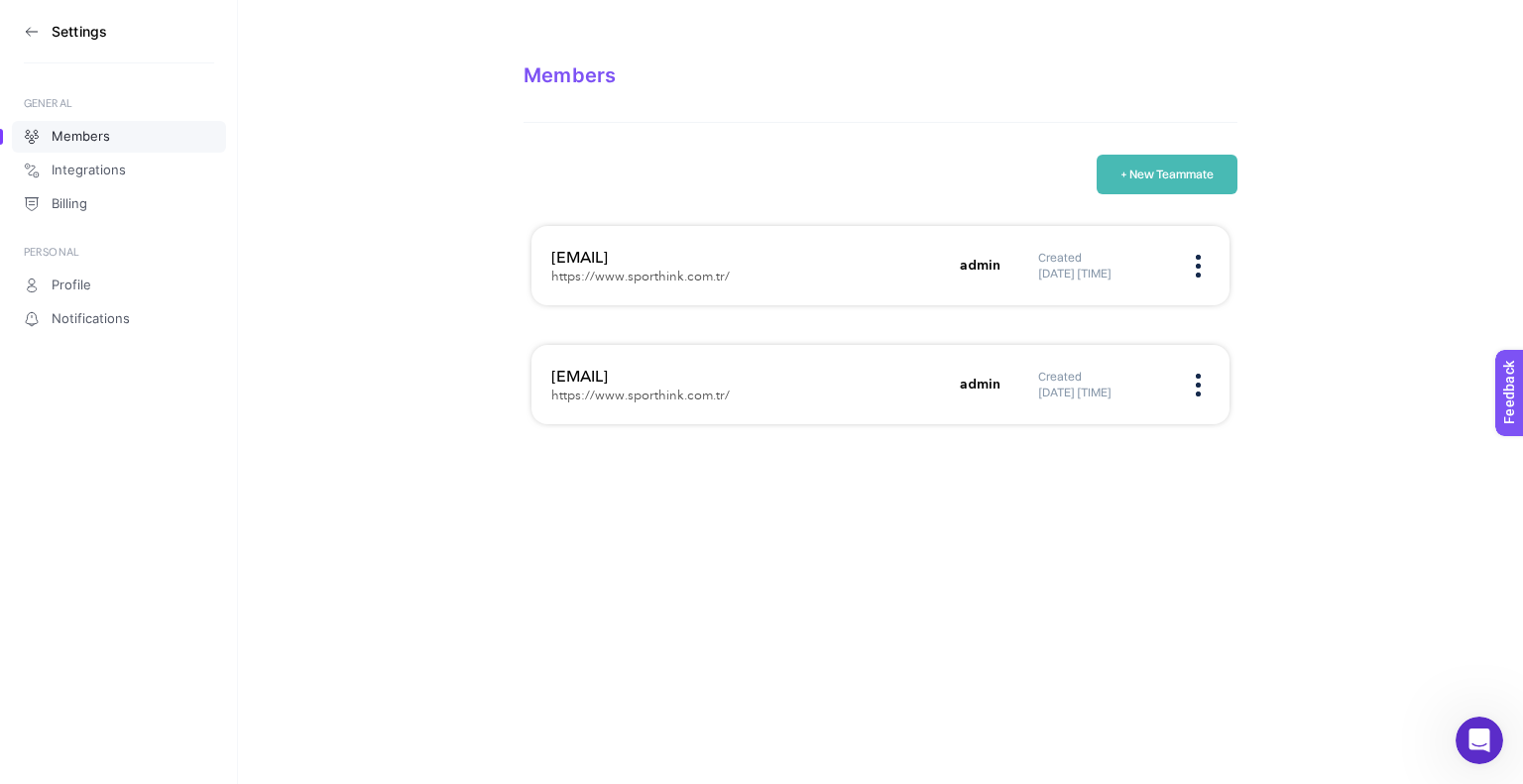 click at bounding box center (1198, 385) 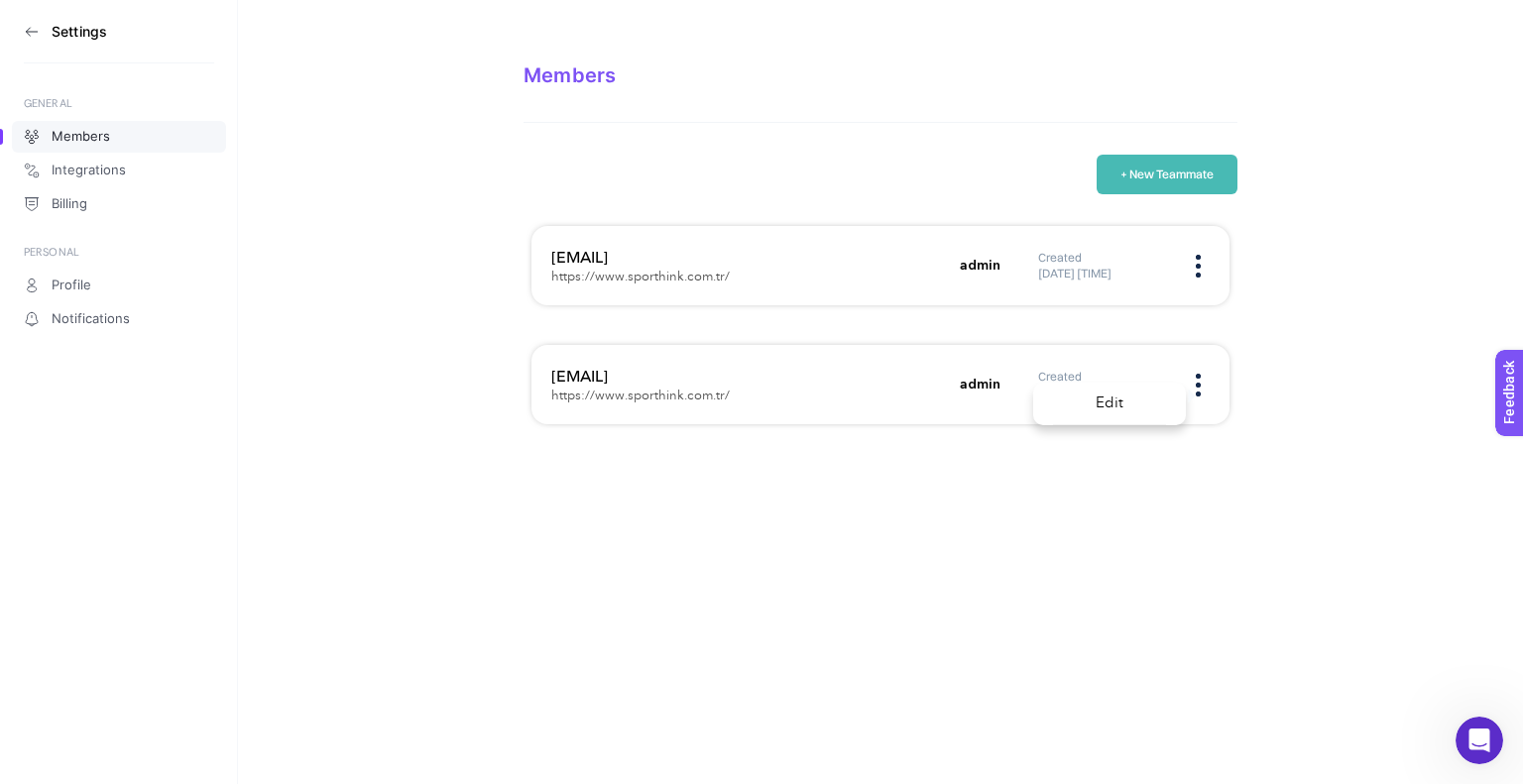 click on "Members  + New Teammate  [EMAIL] https://www.sporthink.com.tr/ admin Created [DATE] [TIME] [EMAIL] https://www.sporthink.com.tr/ admin Created [DATE] [TIME] Edit" at bounding box center [880, 228] 